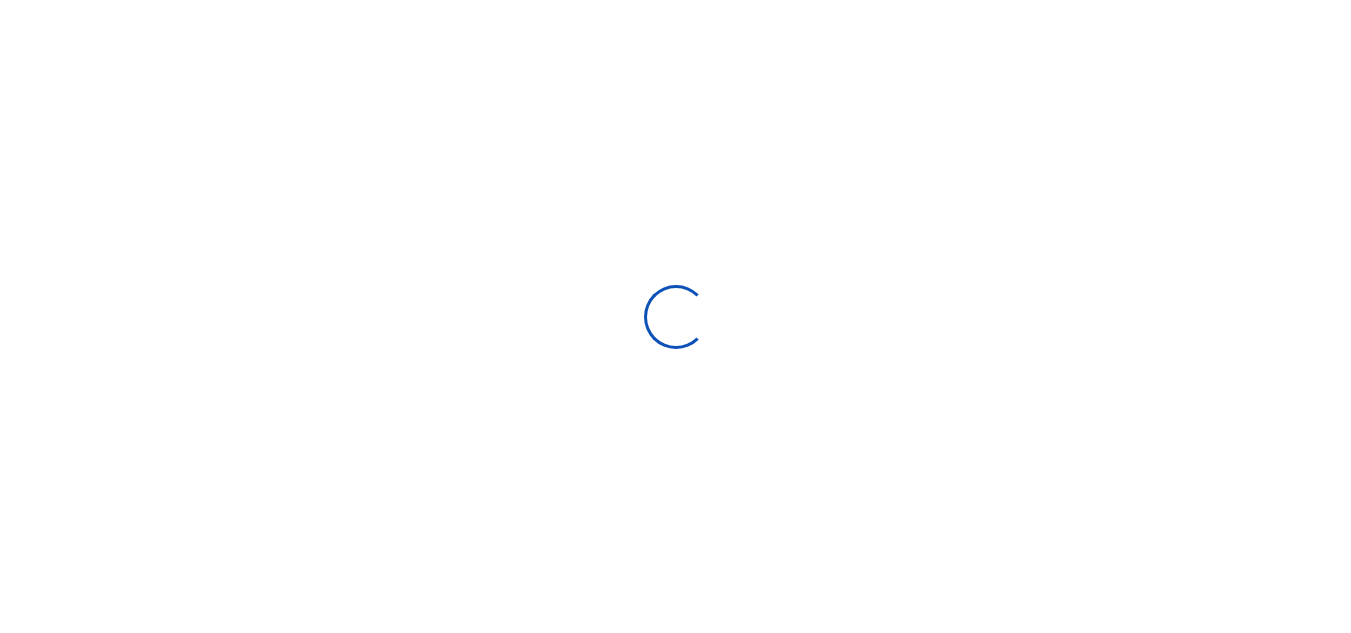 scroll, scrollTop: 0, scrollLeft: 0, axis: both 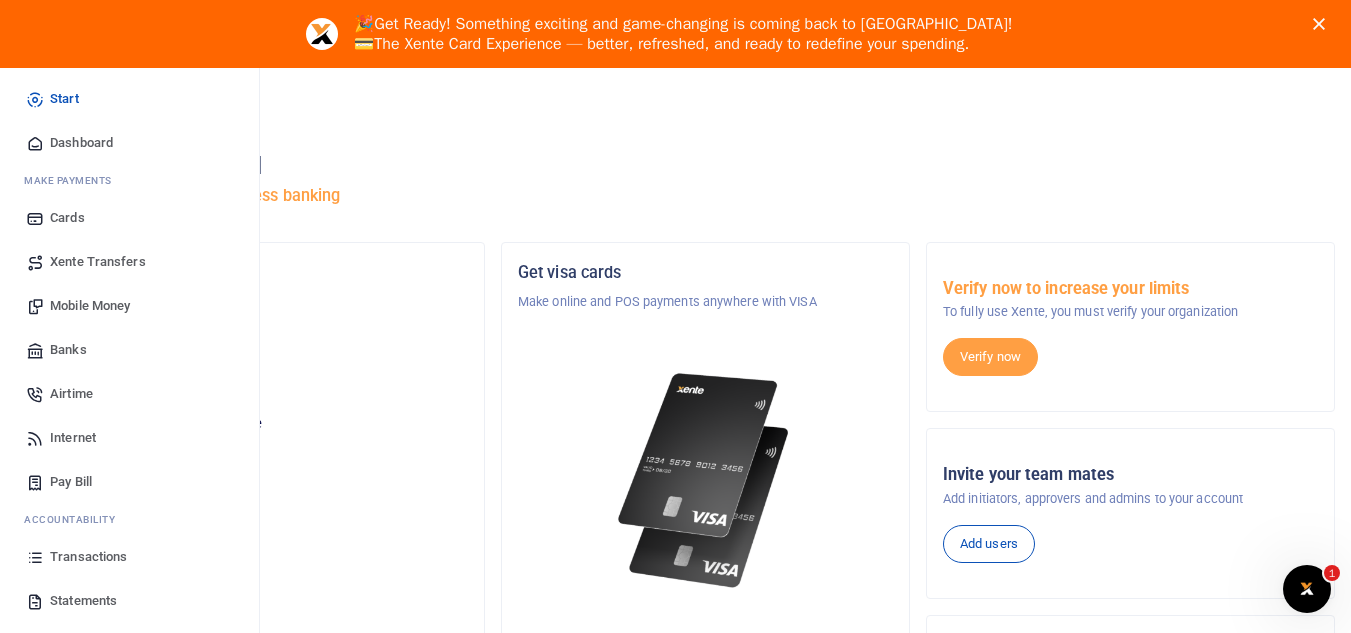 click on "Transactions" at bounding box center (88, 557) 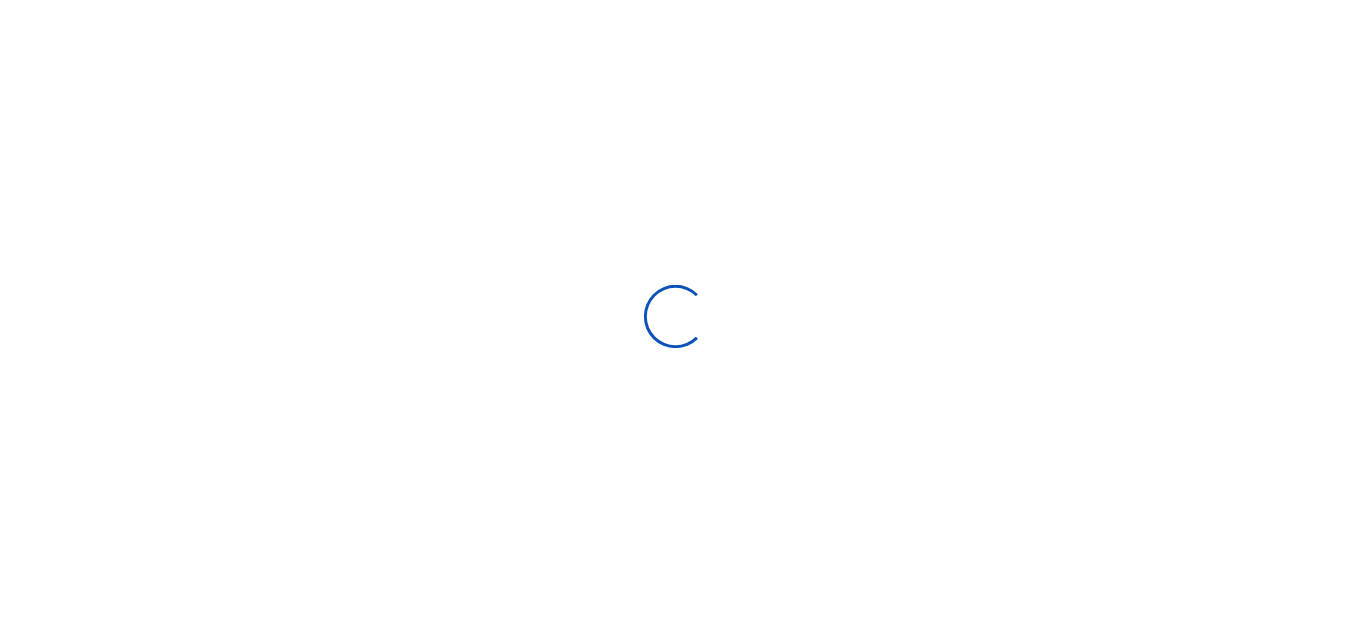 scroll, scrollTop: 0, scrollLeft: 0, axis: both 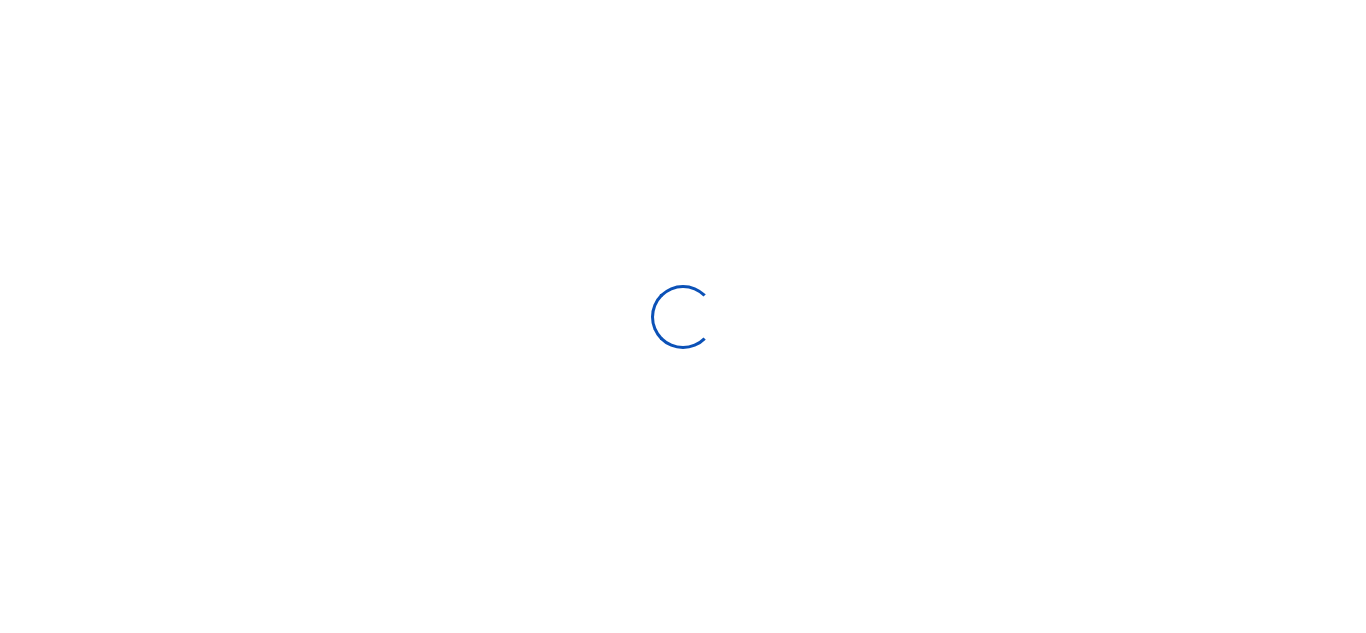select 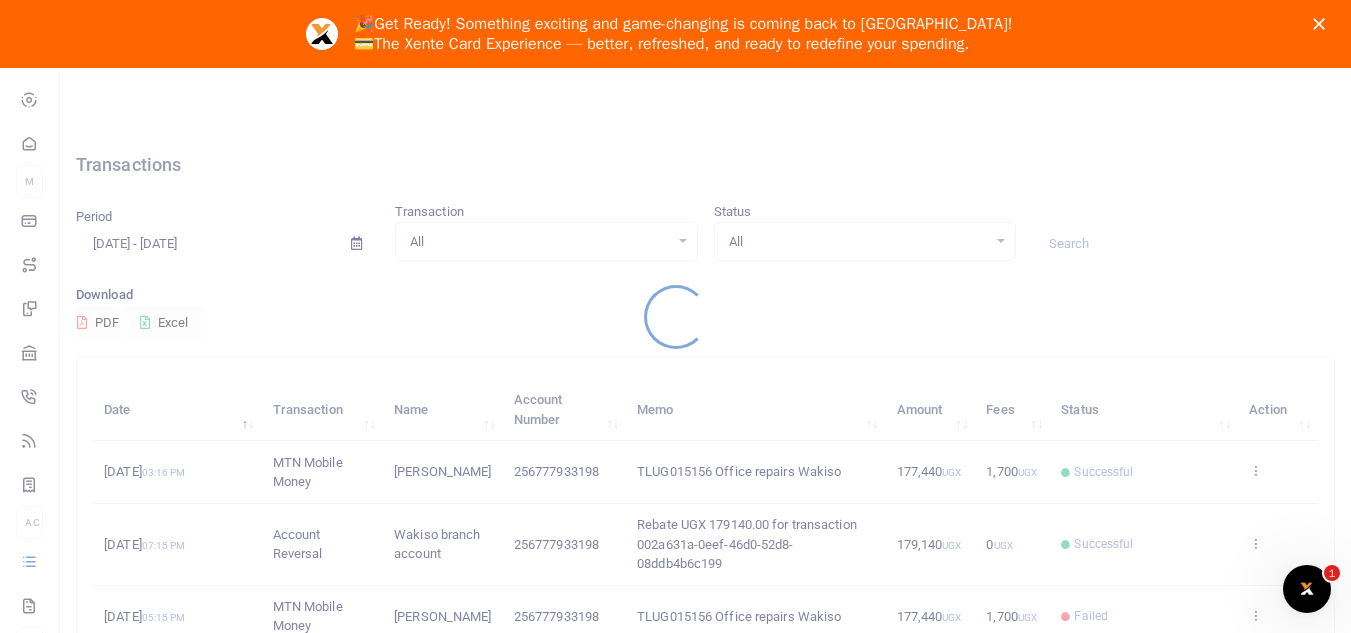 scroll, scrollTop: 0, scrollLeft: 0, axis: both 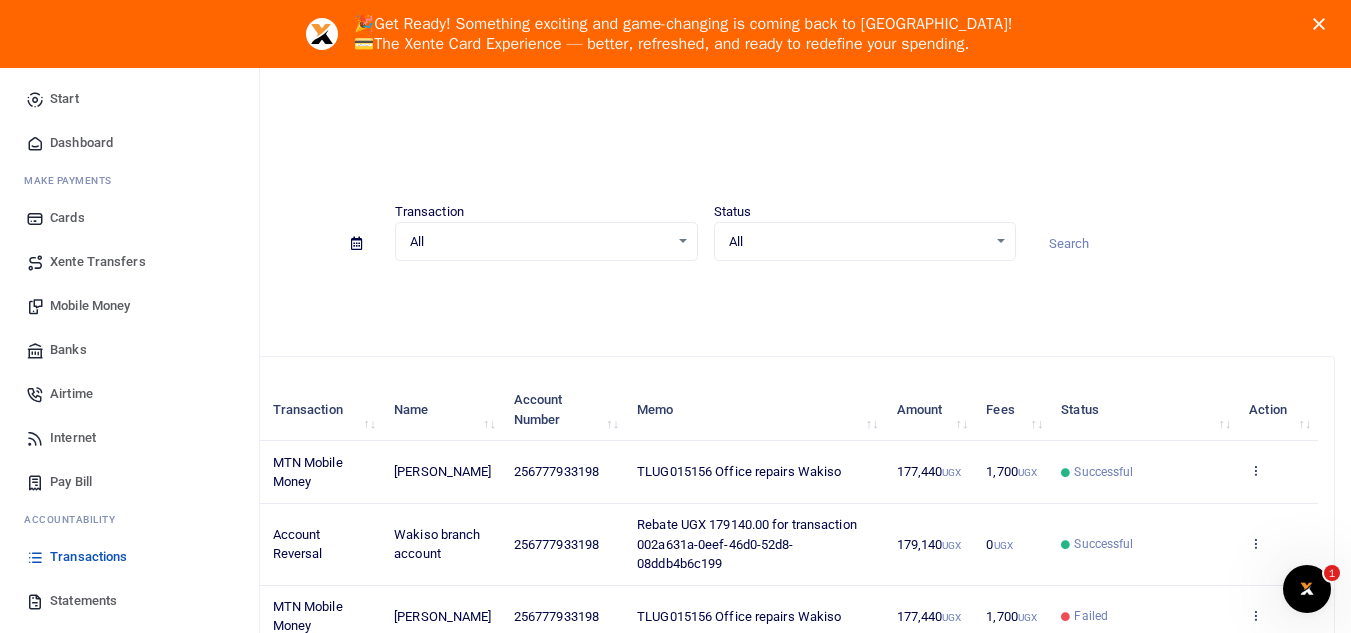 click on "Statements" at bounding box center (83, 601) 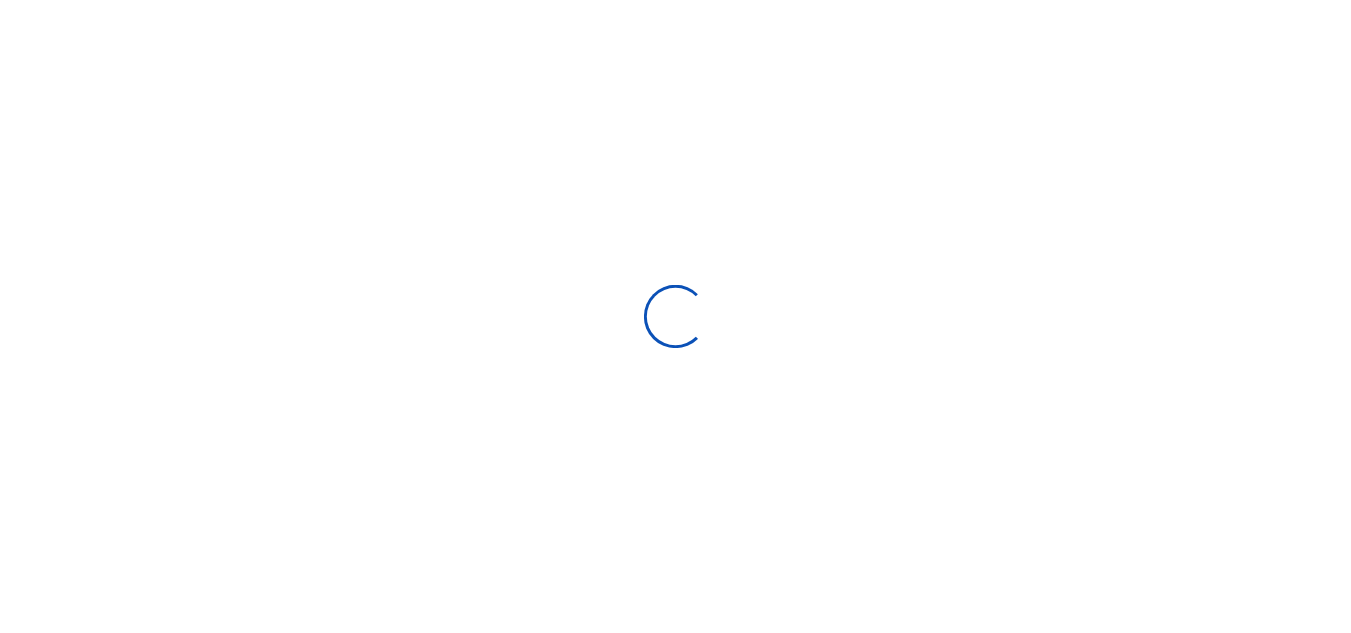 scroll, scrollTop: 0, scrollLeft: 0, axis: both 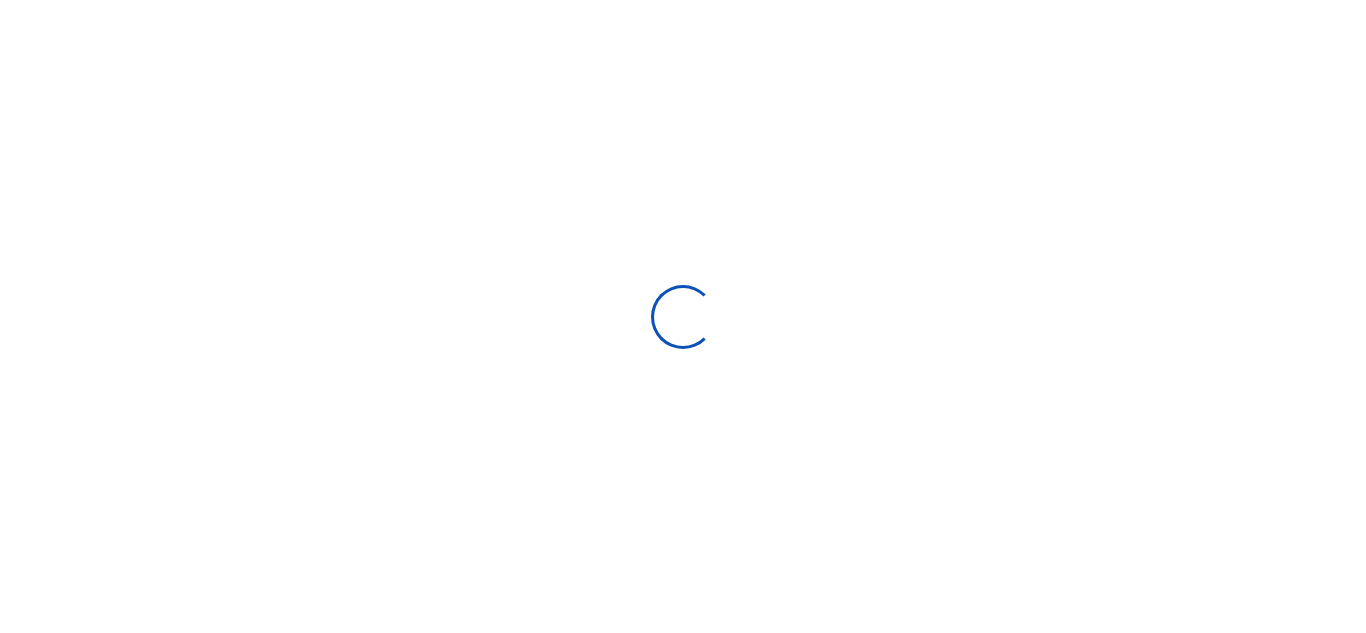 select on "ALL" 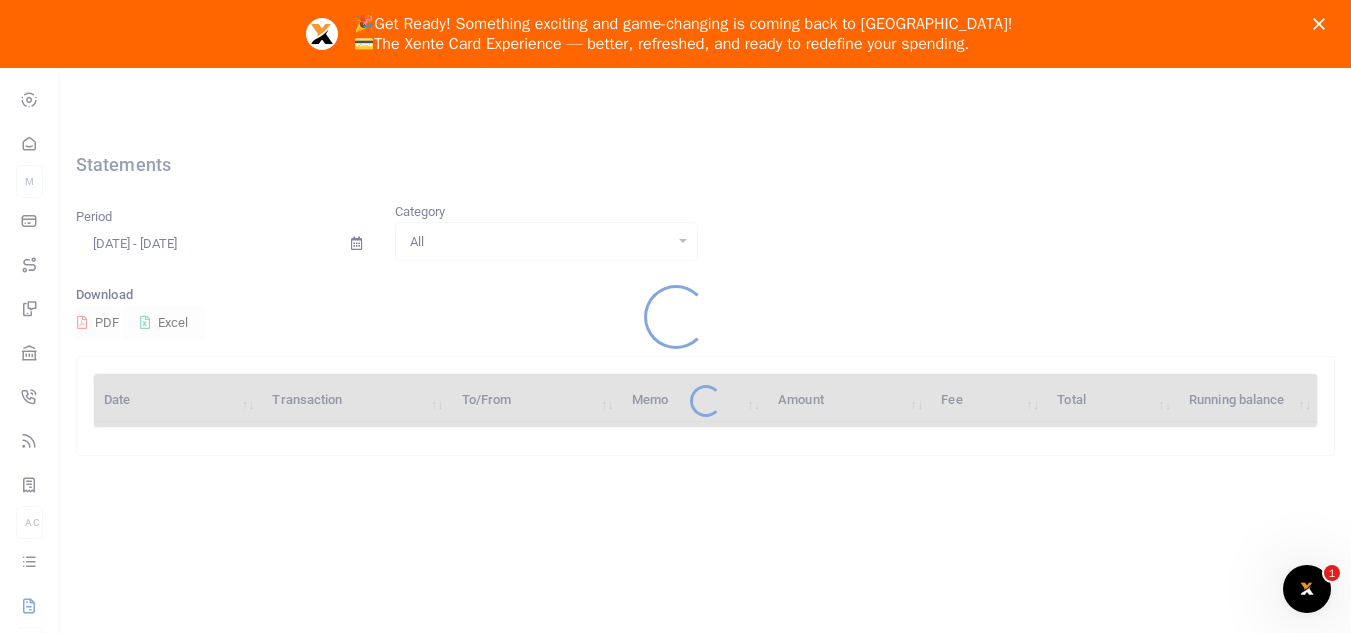 scroll, scrollTop: 0, scrollLeft: 0, axis: both 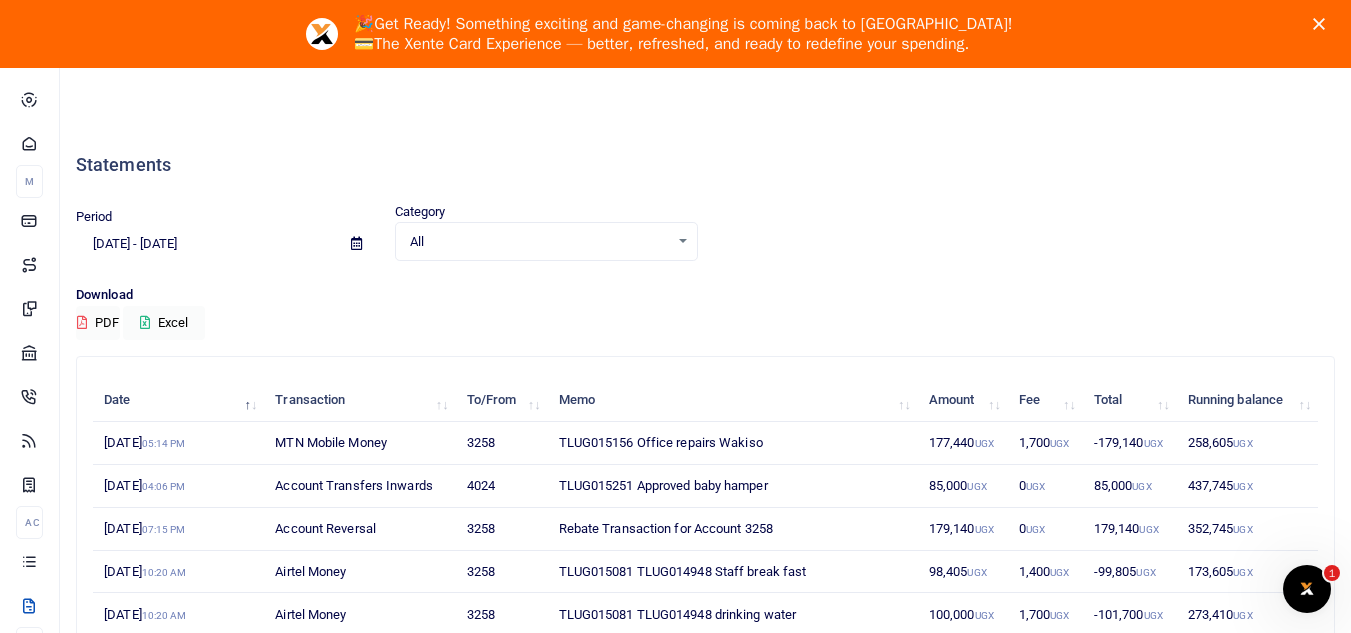 click on "TLUG015251 Approved baby hamper" at bounding box center (732, 486) 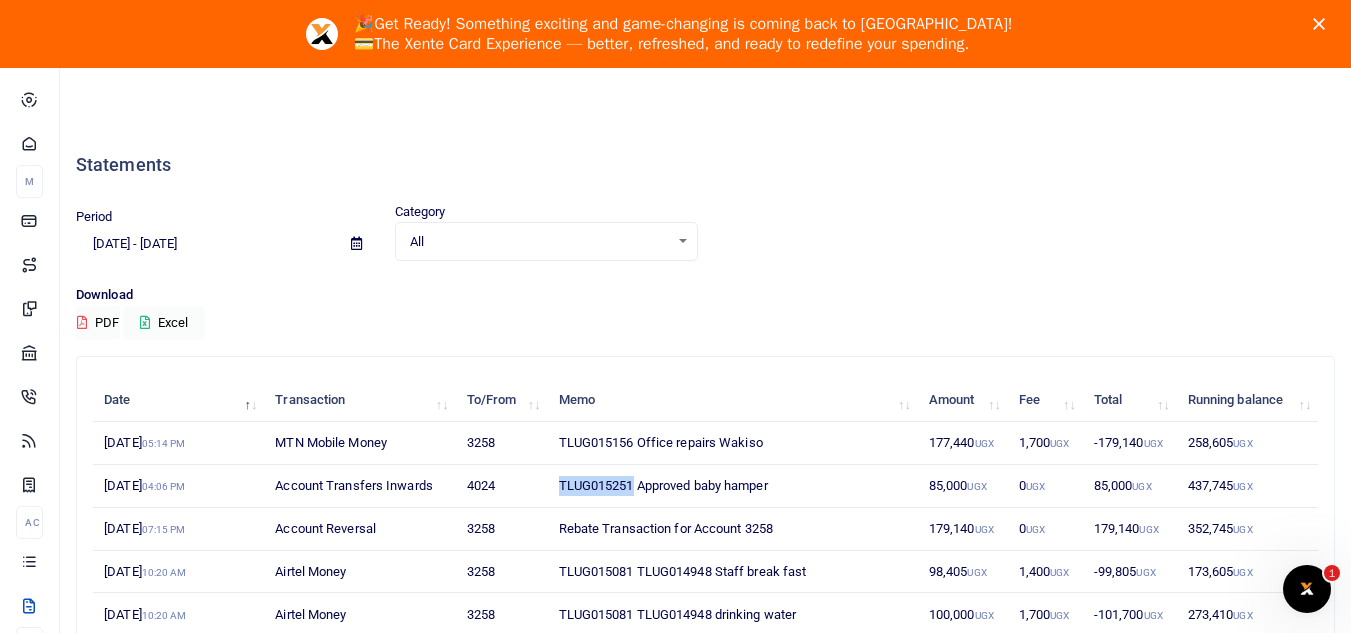 click on "TLUG015251 Approved baby hamper" at bounding box center [732, 486] 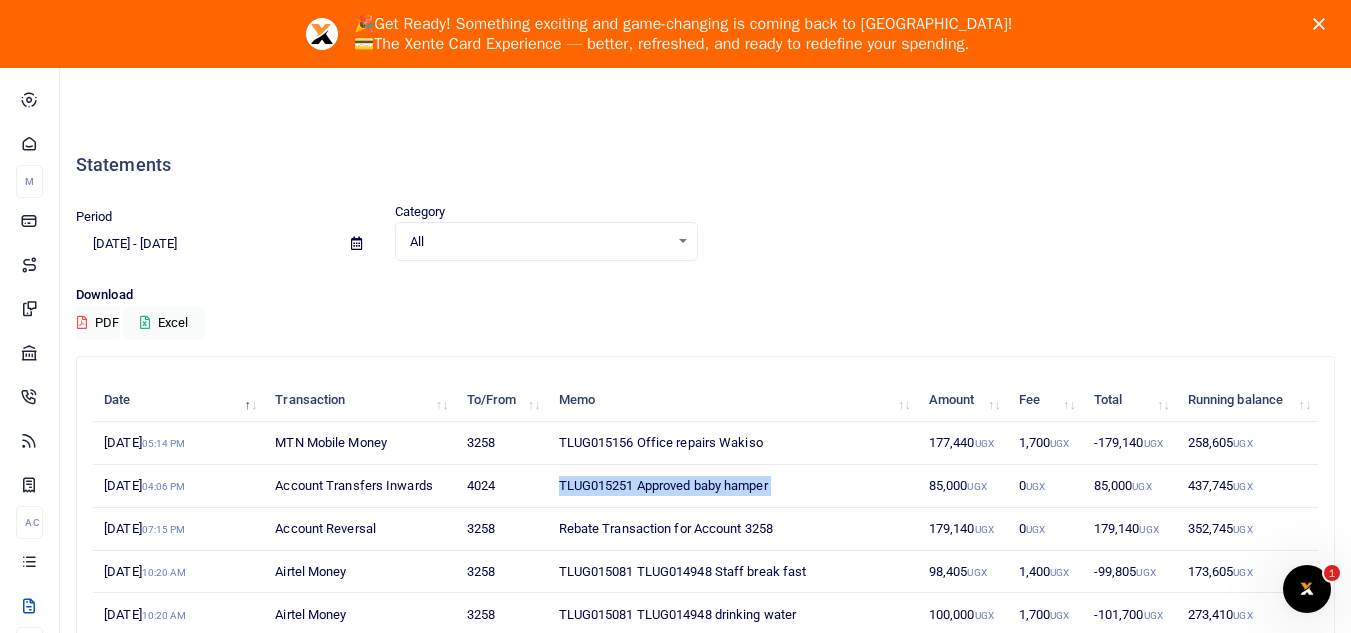 click on "TLUG015251 Approved baby hamper" at bounding box center (732, 486) 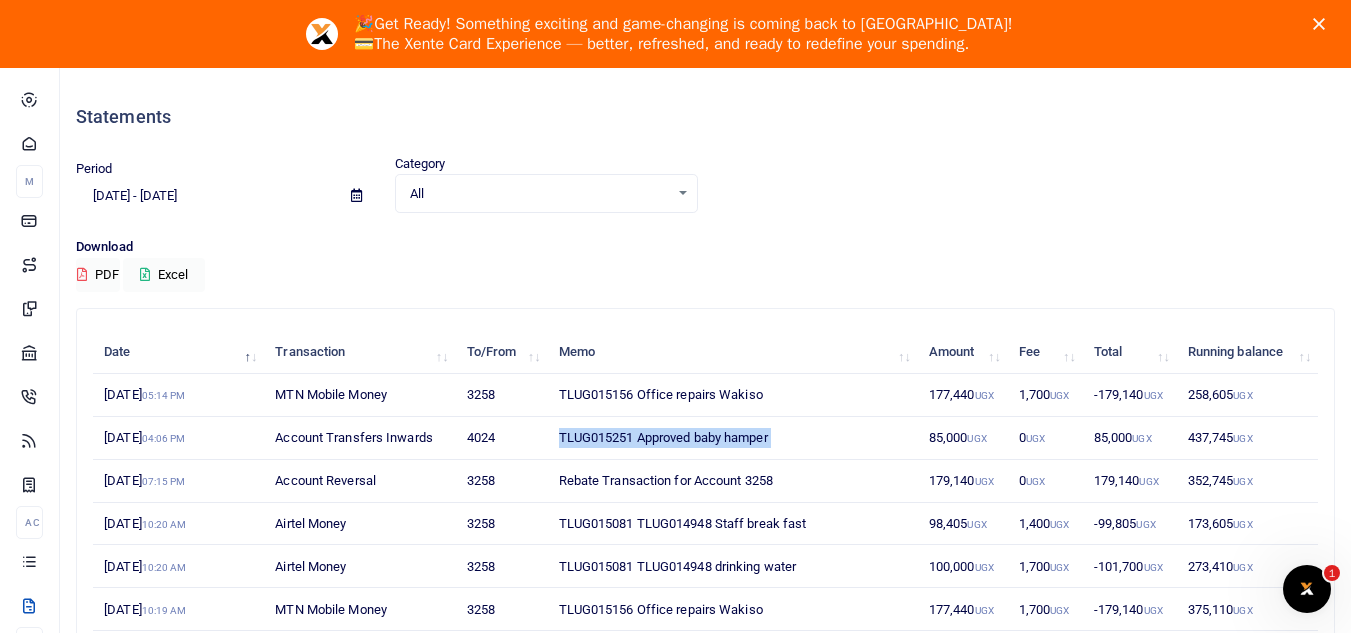 scroll, scrollTop: 49, scrollLeft: 0, axis: vertical 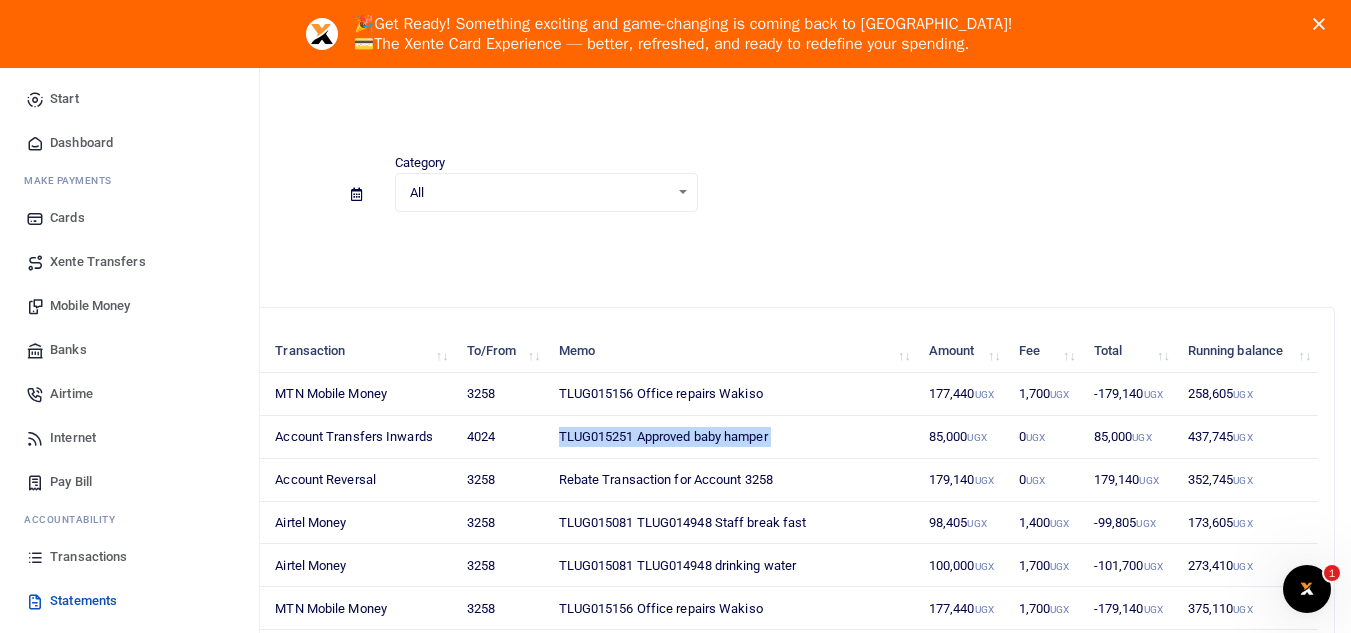 click on "Mobile Money" at bounding box center (90, 306) 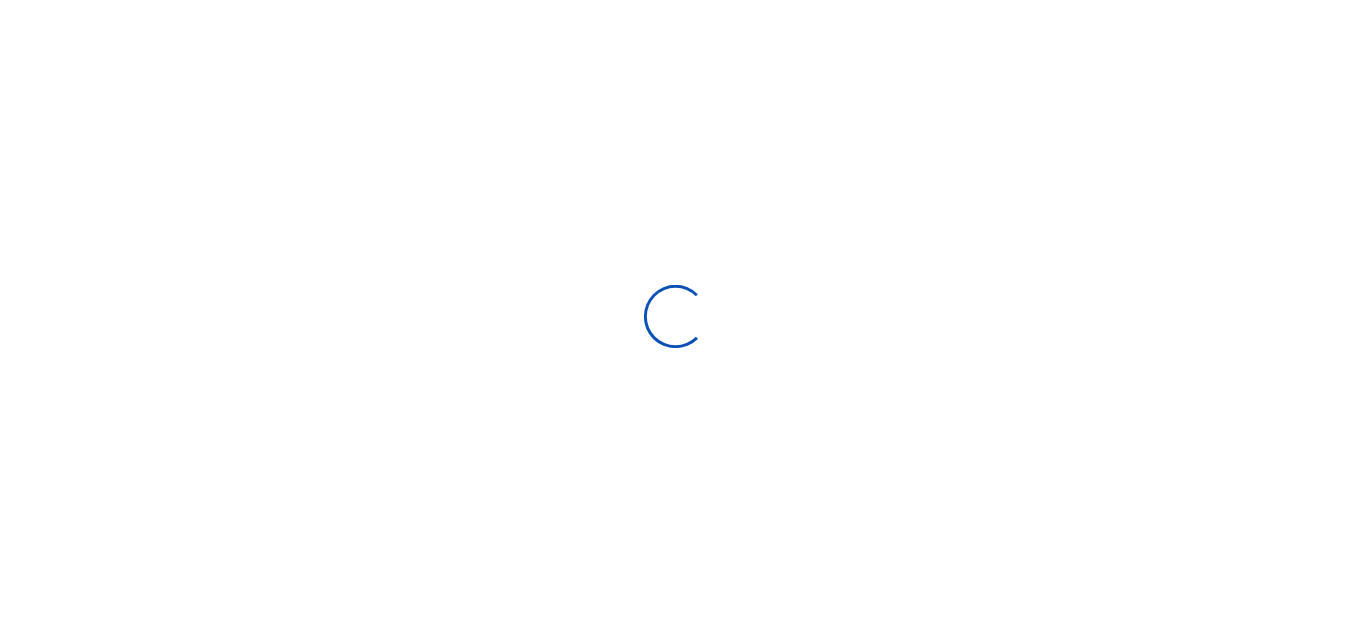 scroll, scrollTop: 0, scrollLeft: 0, axis: both 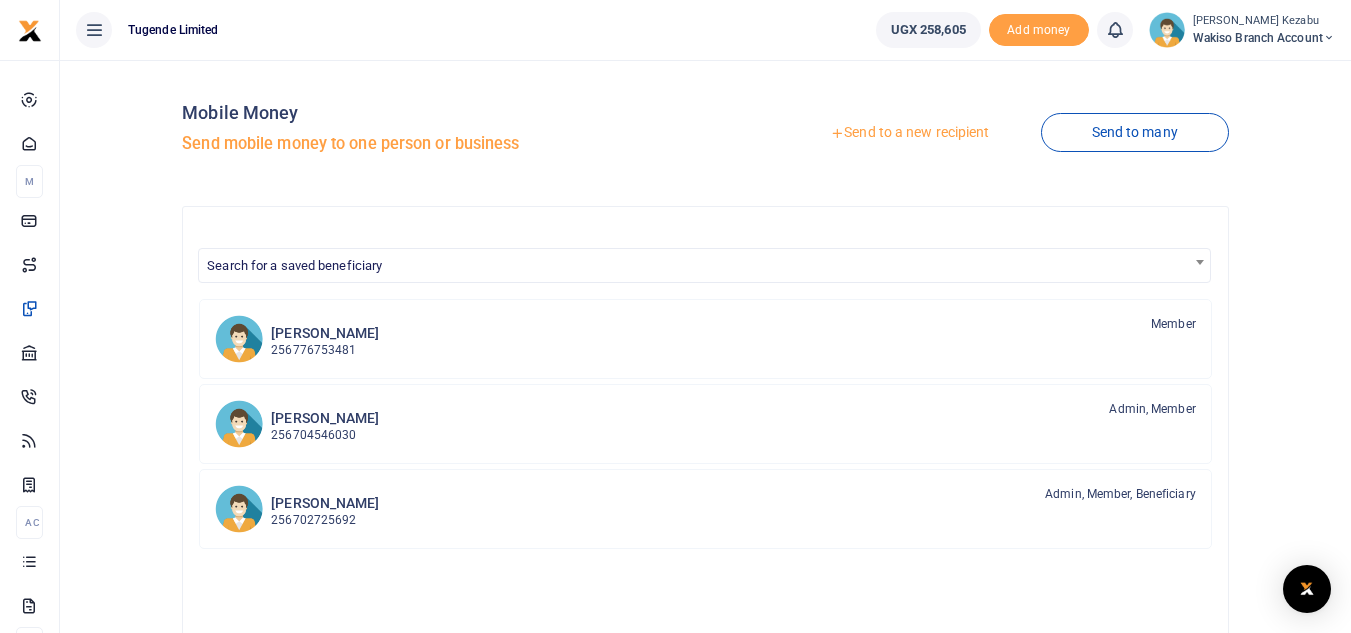 click on "Send to a new recipient" at bounding box center [909, 133] 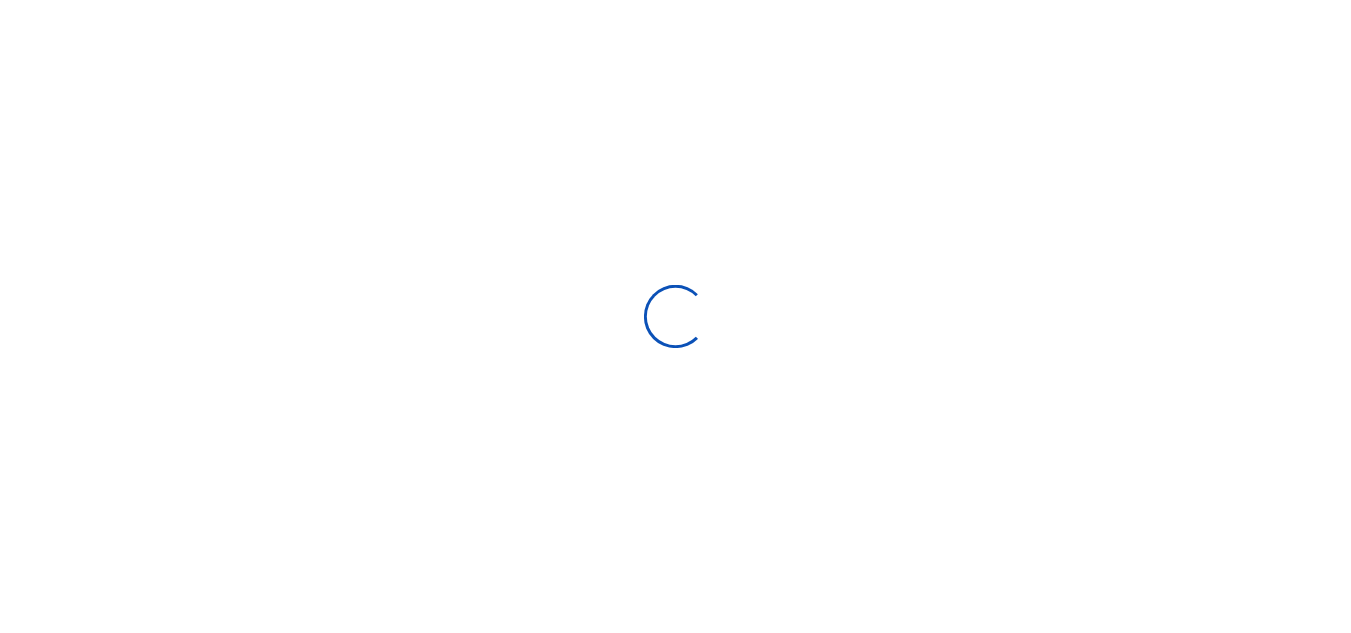 scroll, scrollTop: 0, scrollLeft: 0, axis: both 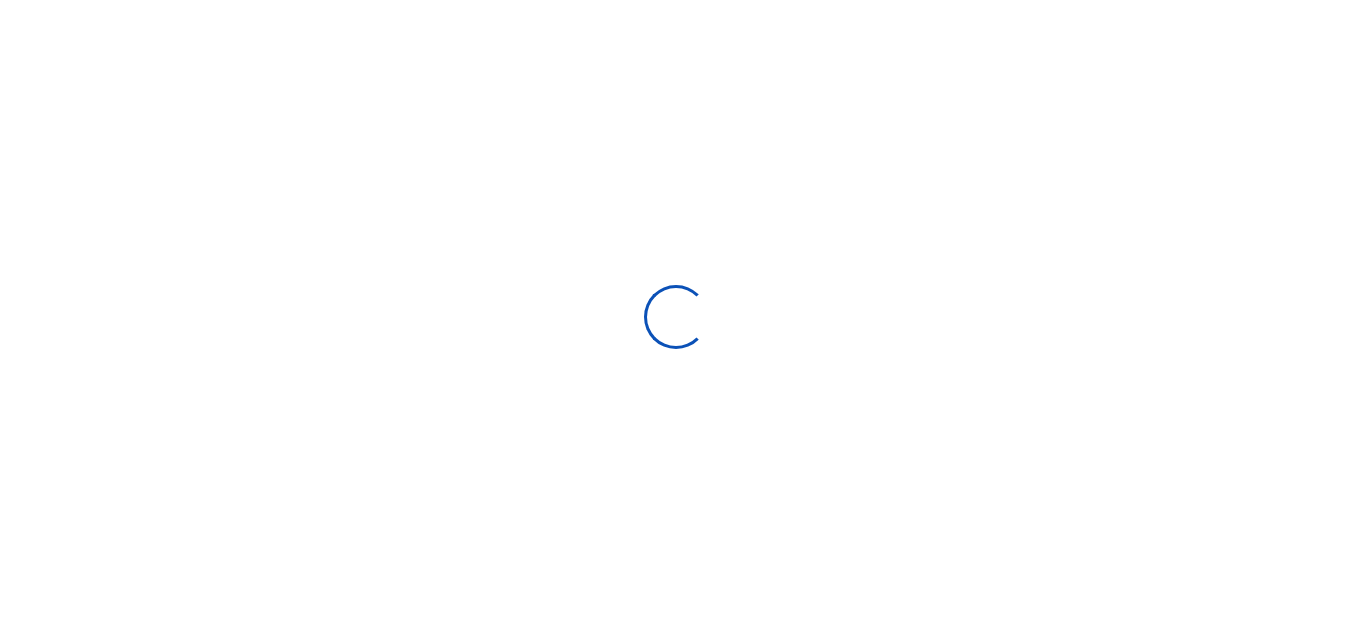 select on "Loading bundles" 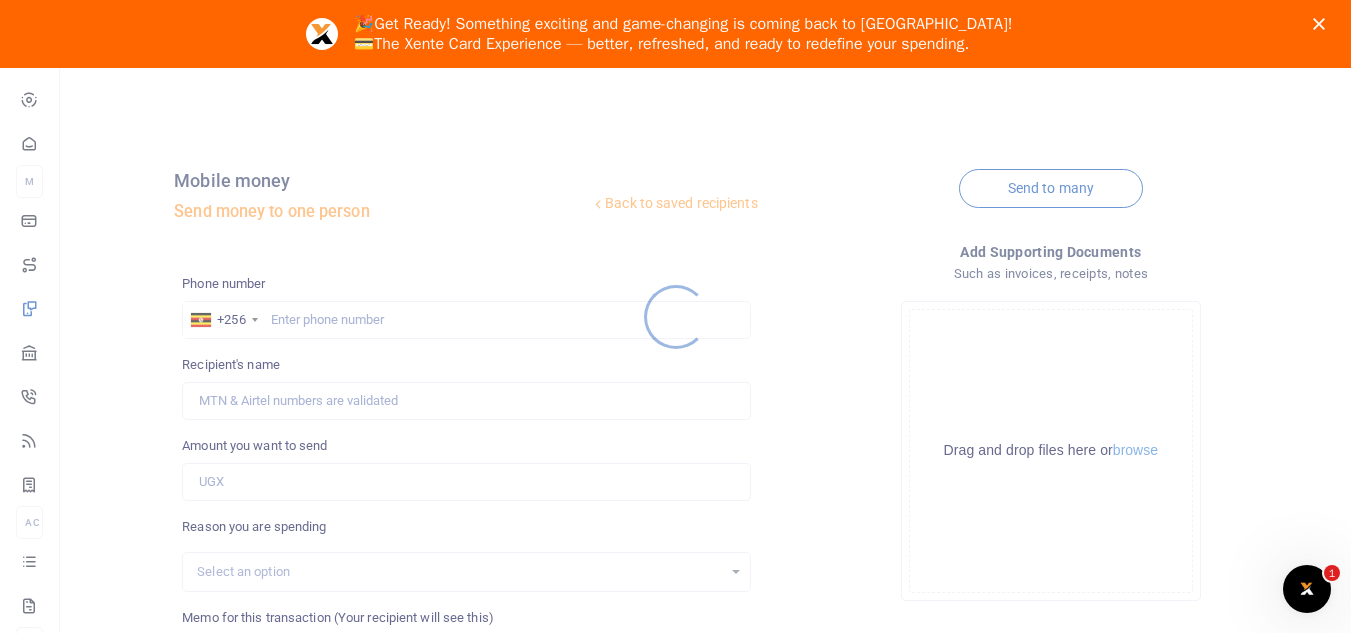 scroll, scrollTop: 0, scrollLeft: 0, axis: both 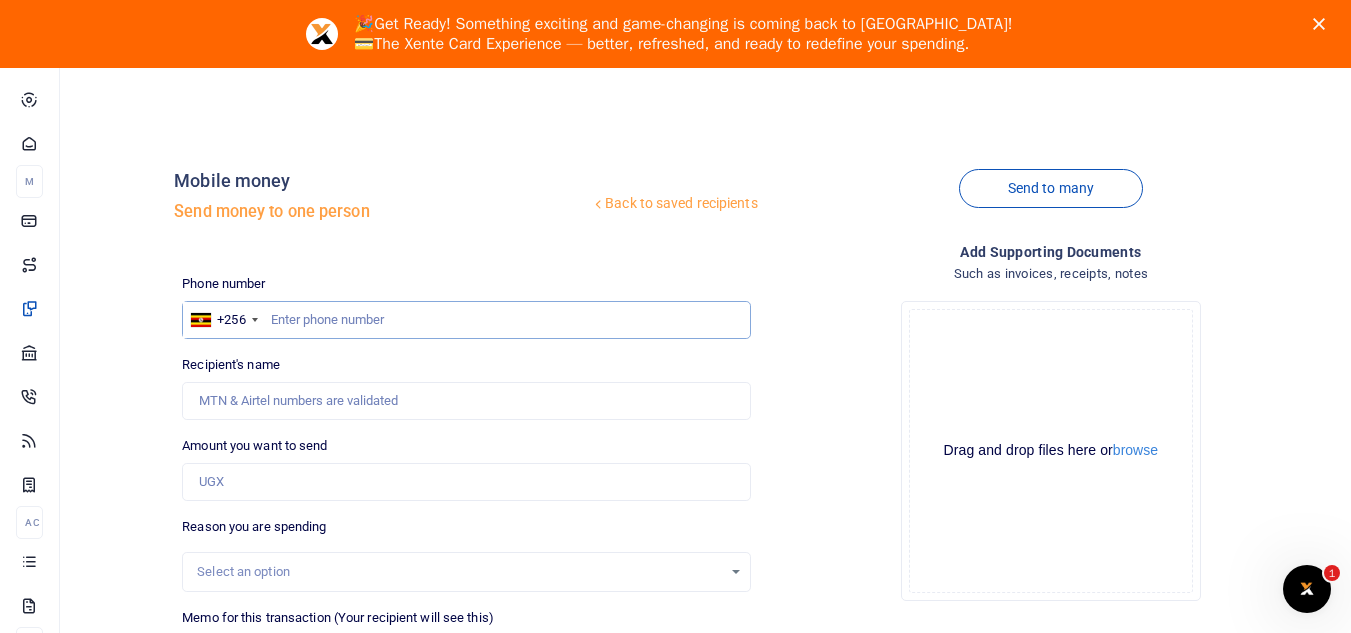 click at bounding box center (466, 320) 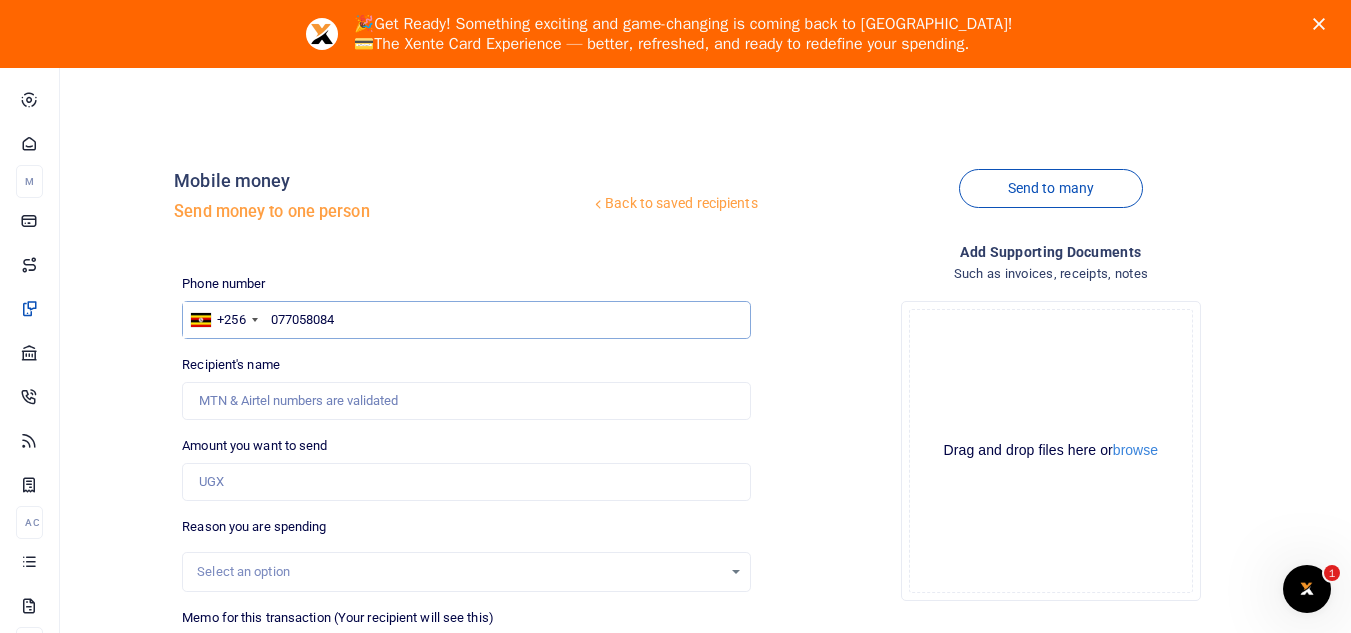 type on "0770580844" 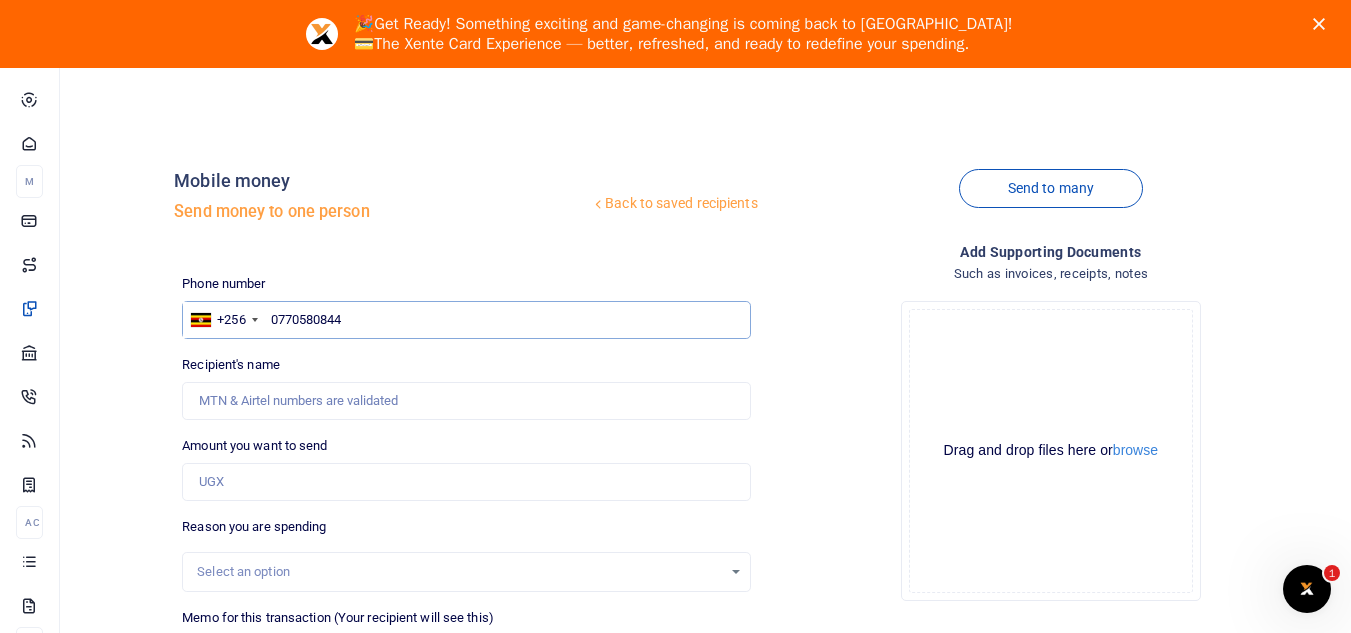 type on "[PERSON_NAME]" 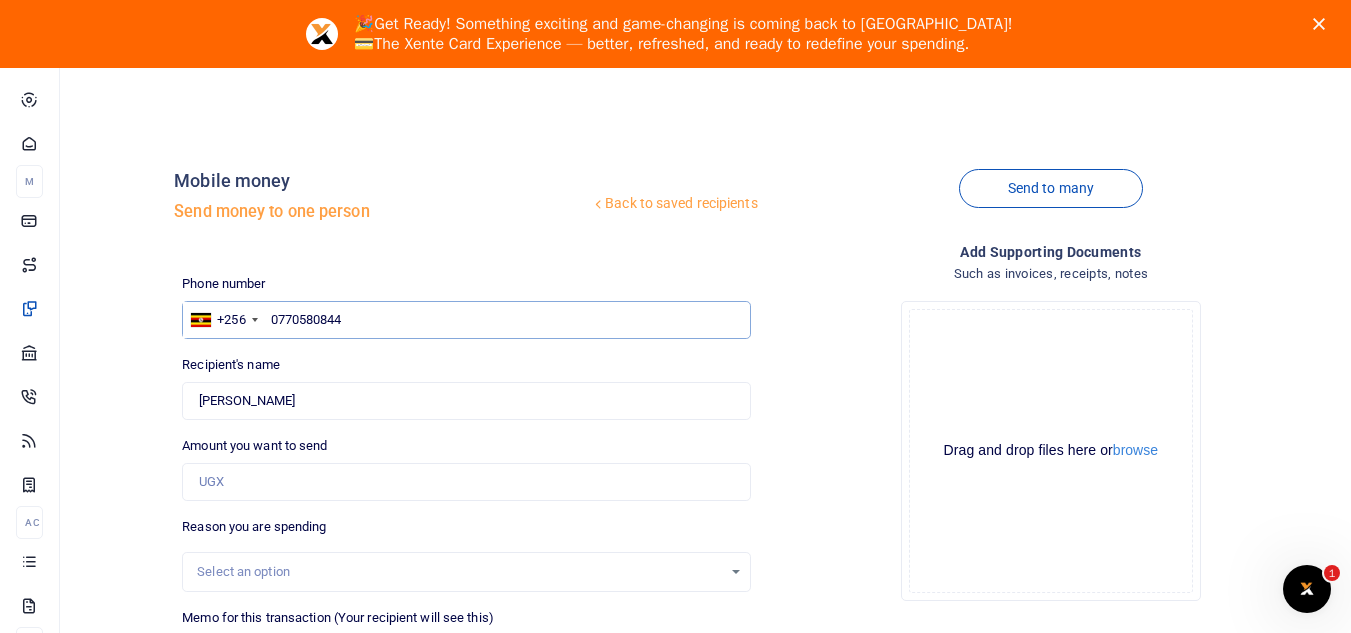 type on "0770580844" 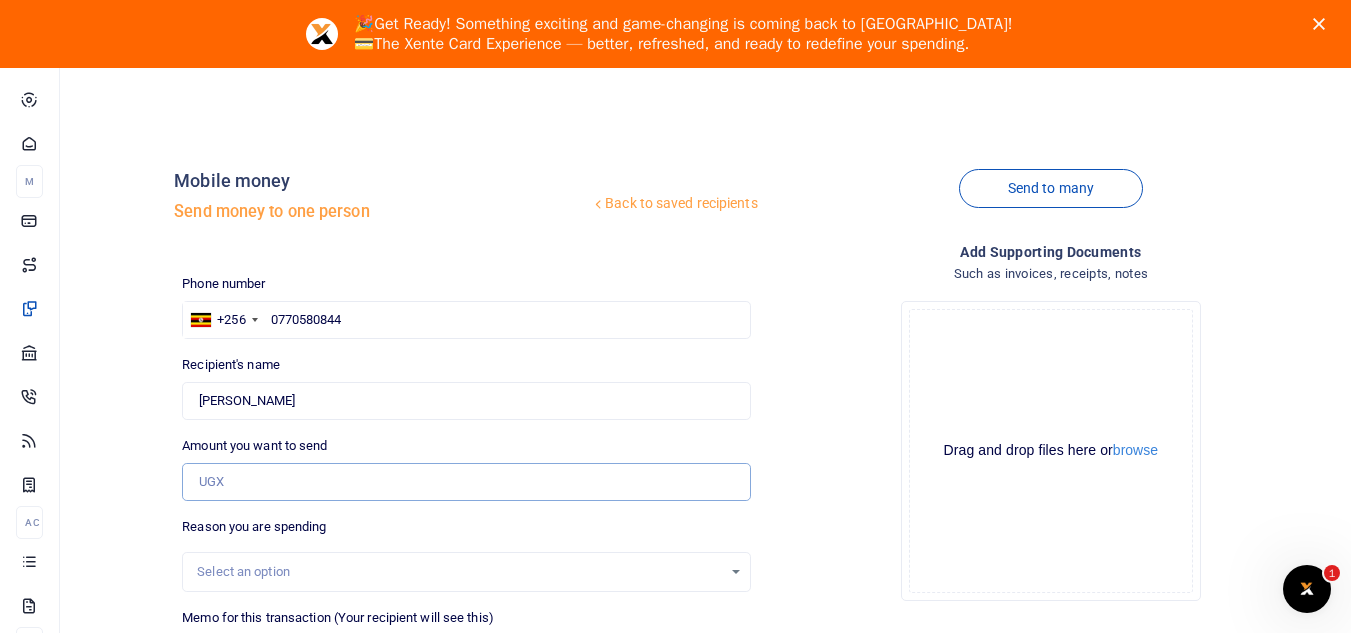 click on "Amount you want to send" at bounding box center [466, 482] 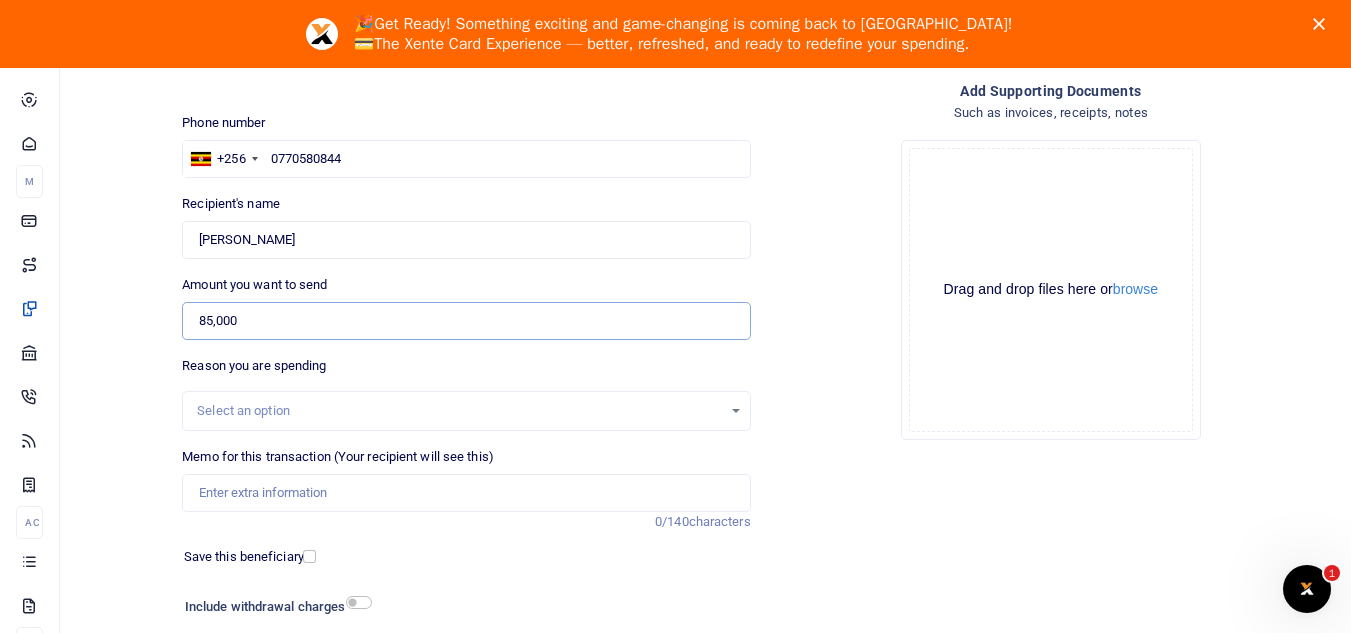 scroll, scrollTop: 301, scrollLeft: 0, axis: vertical 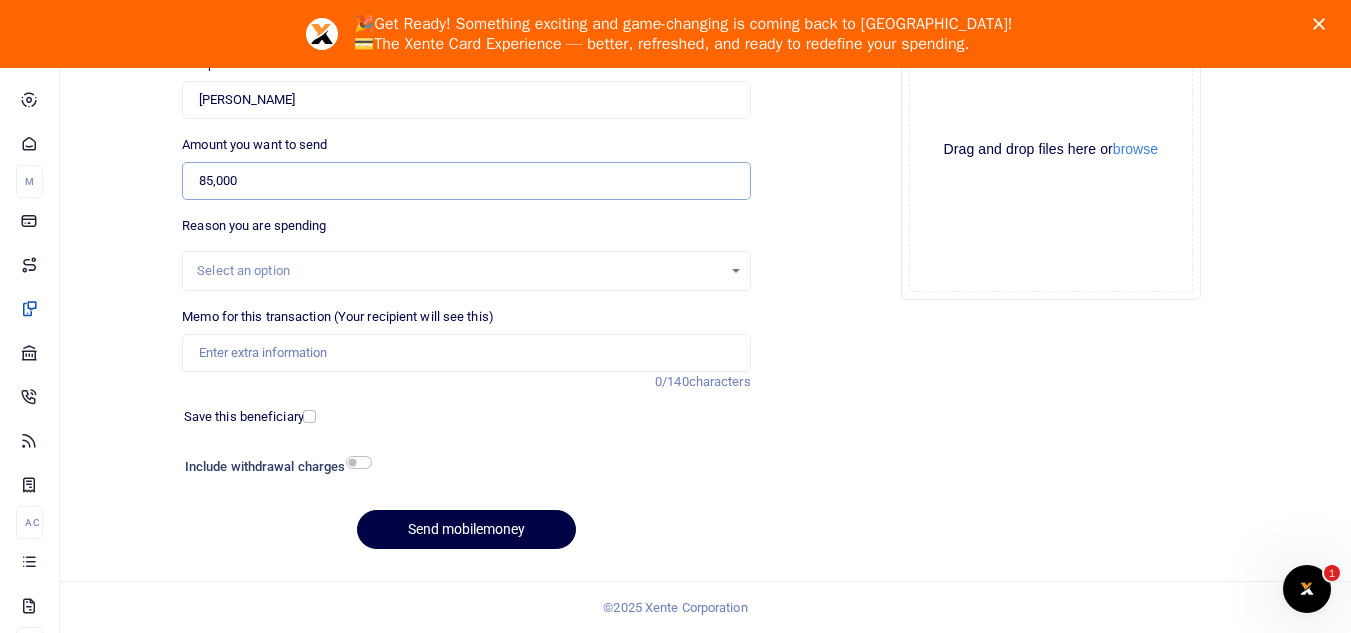 type on "85,000" 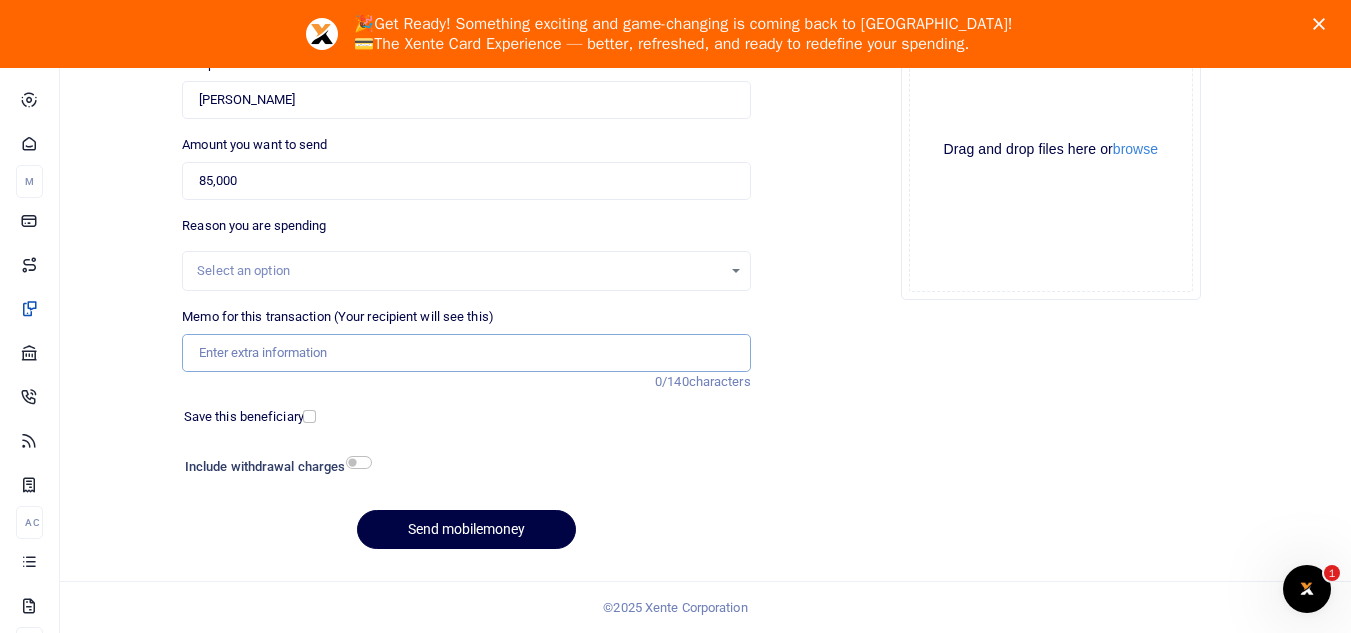 click on "Memo for this transaction (Your recipient will see this)" at bounding box center [466, 353] 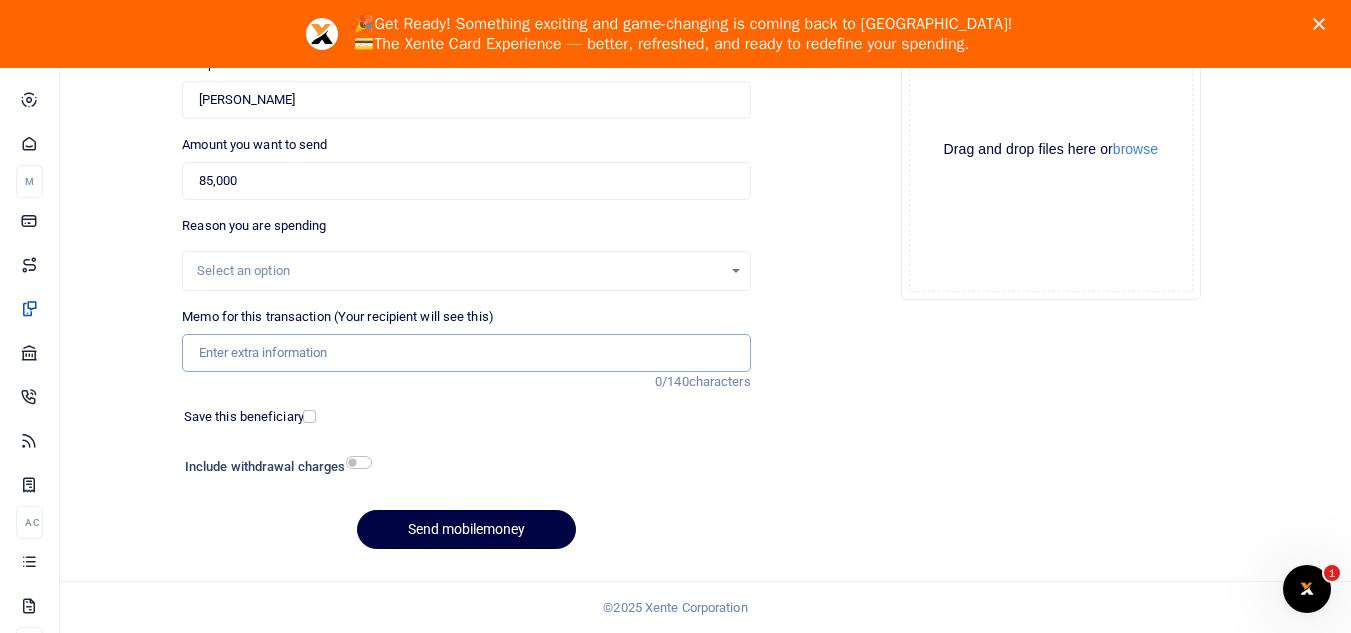 paste on "TLUG015251 Approved baby hamper" 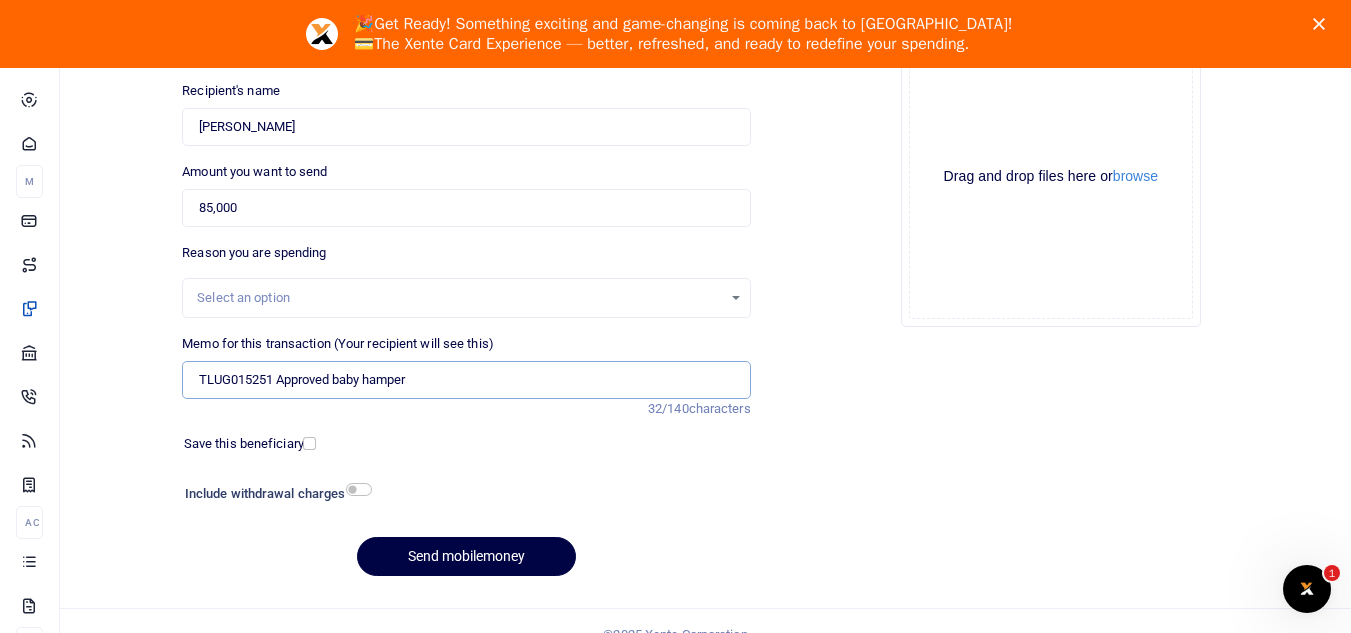 scroll, scrollTop: 273, scrollLeft: 0, axis: vertical 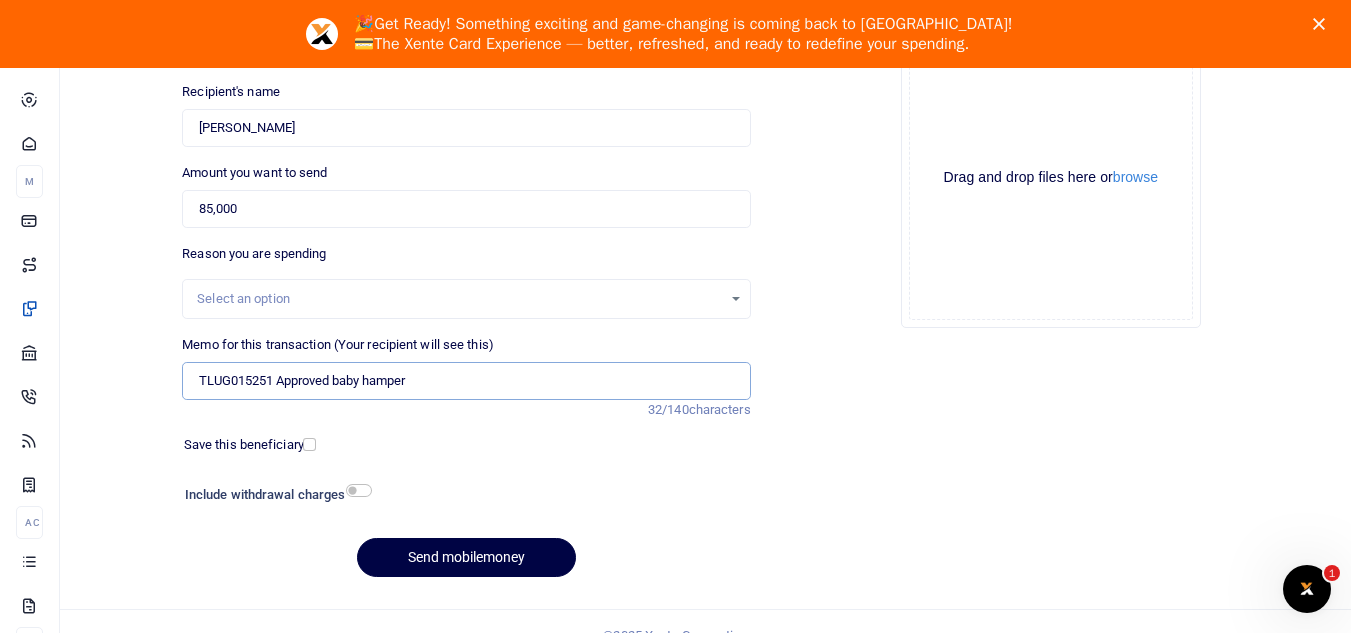 type on "TLUG015251 Approved baby hamper" 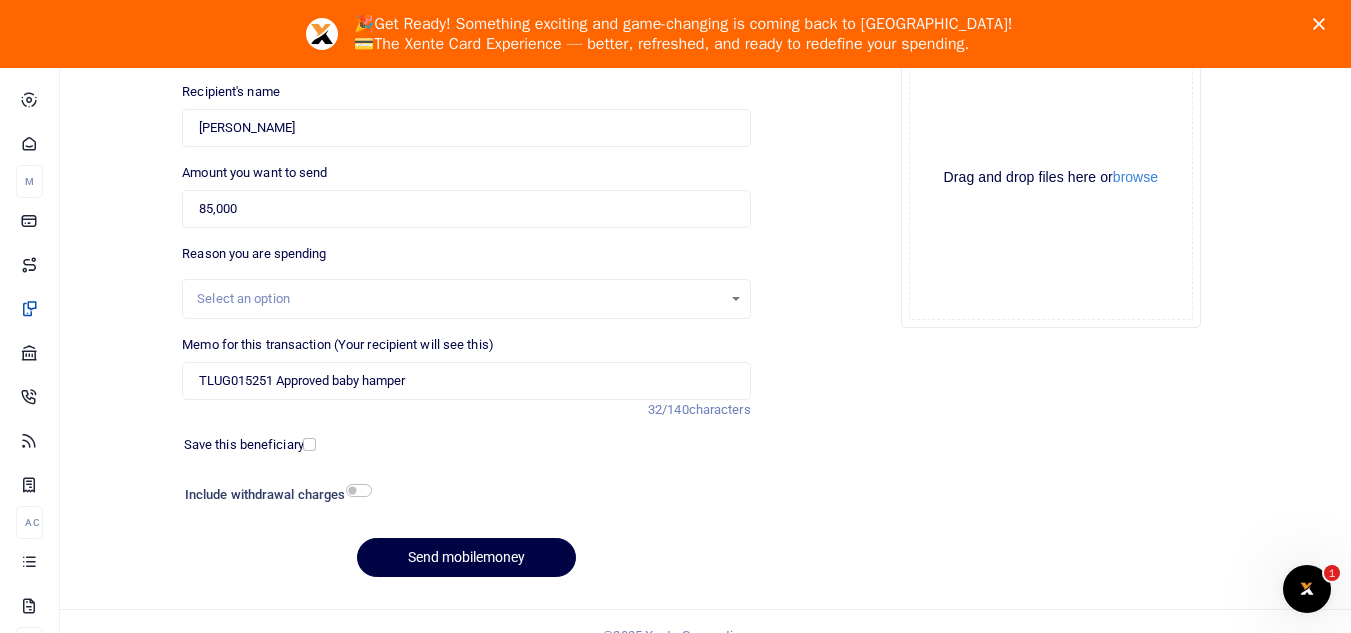 click on "Select an option" at bounding box center (459, 299) 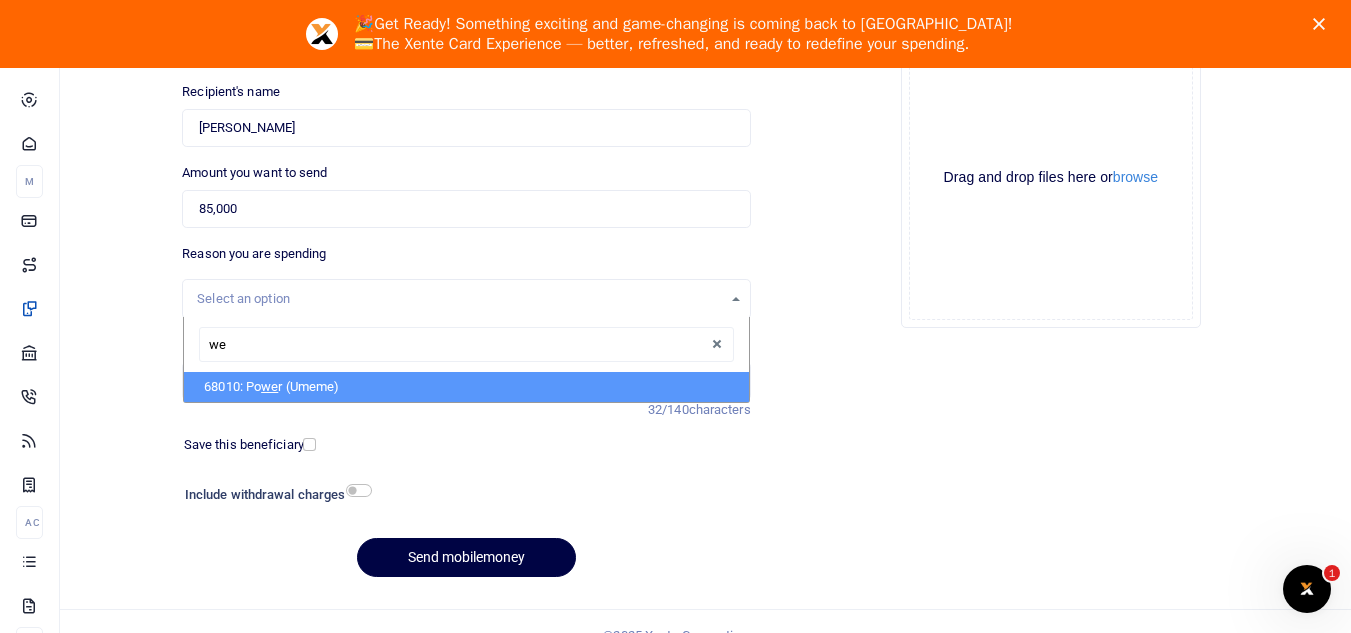 type on "w" 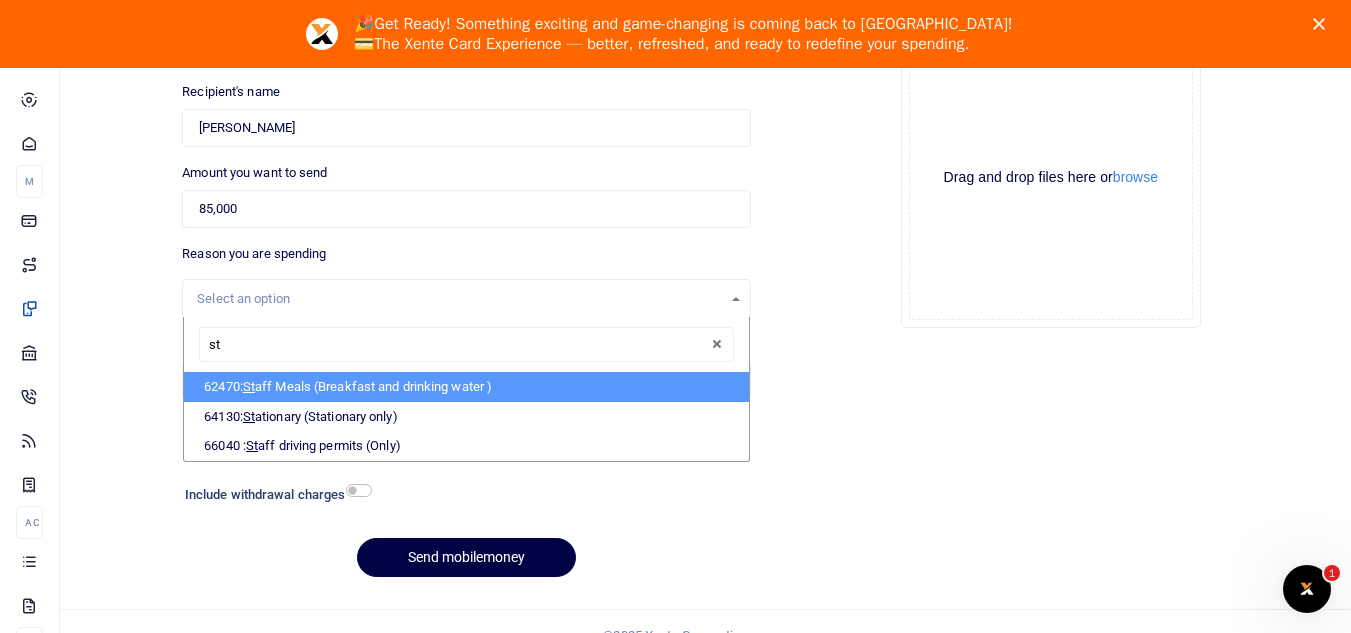 type on "s" 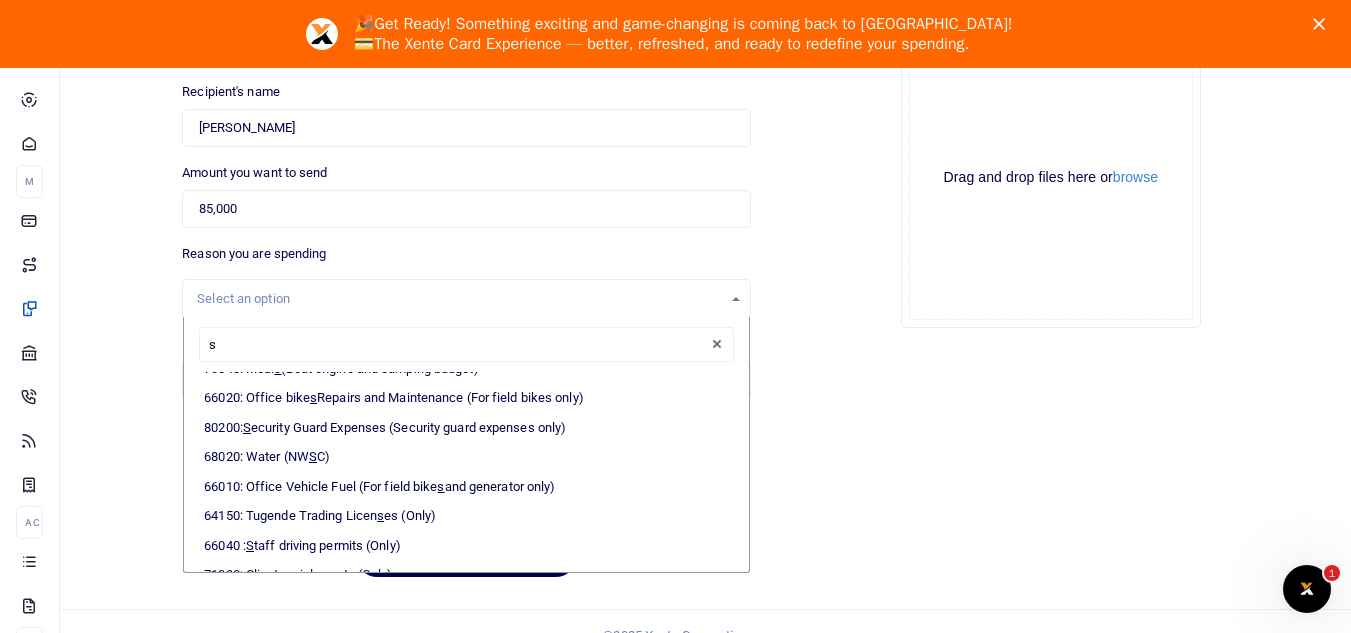 scroll, scrollTop: 243, scrollLeft: 0, axis: vertical 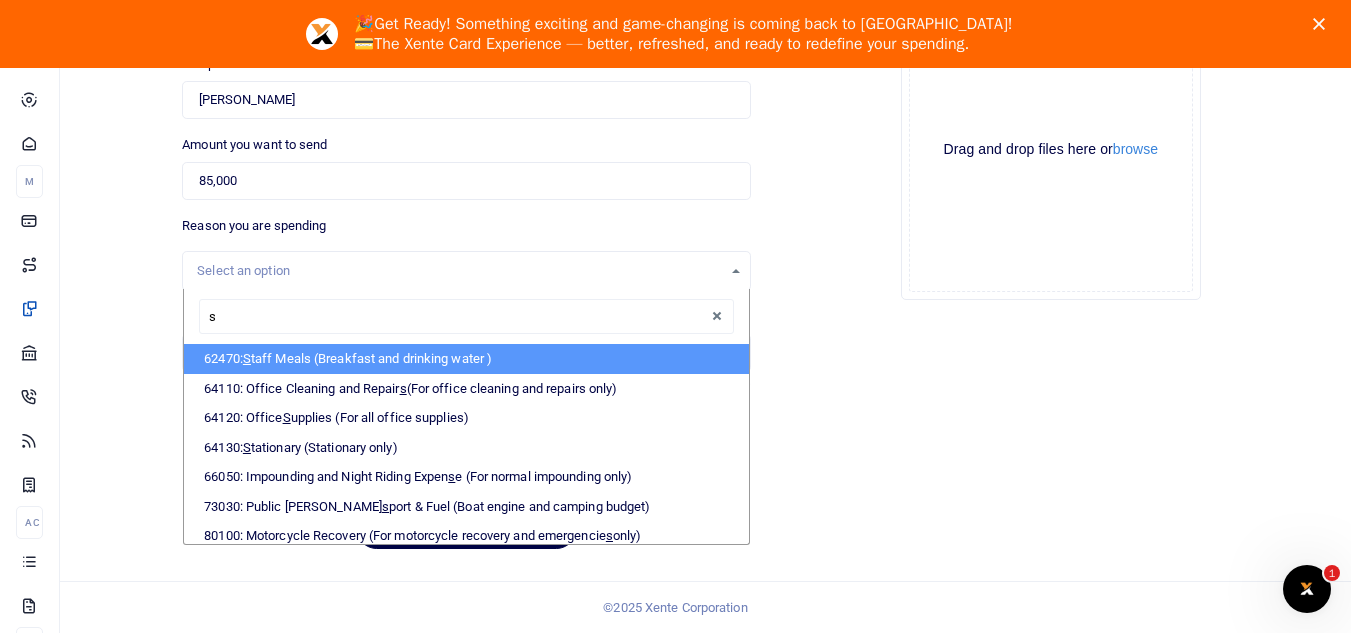 type 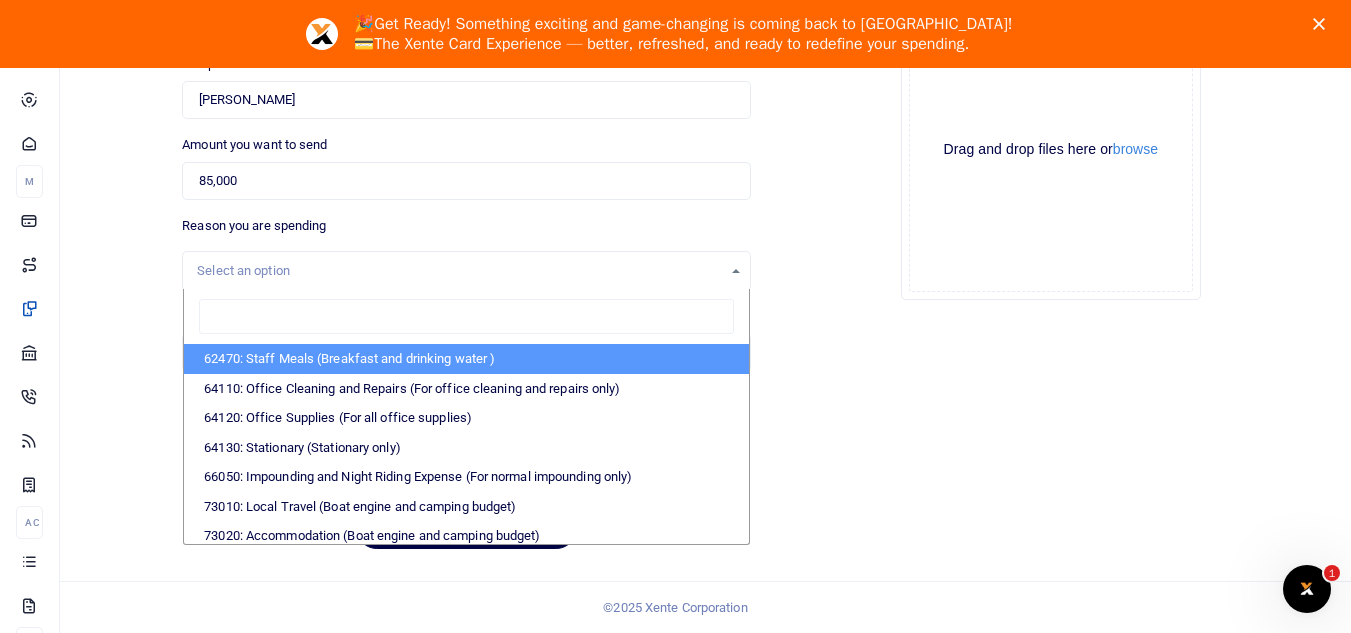 click on "Drop your files here Drag and drop files here or  browse Powered by  Uppy" at bounding box center [1051, 150] 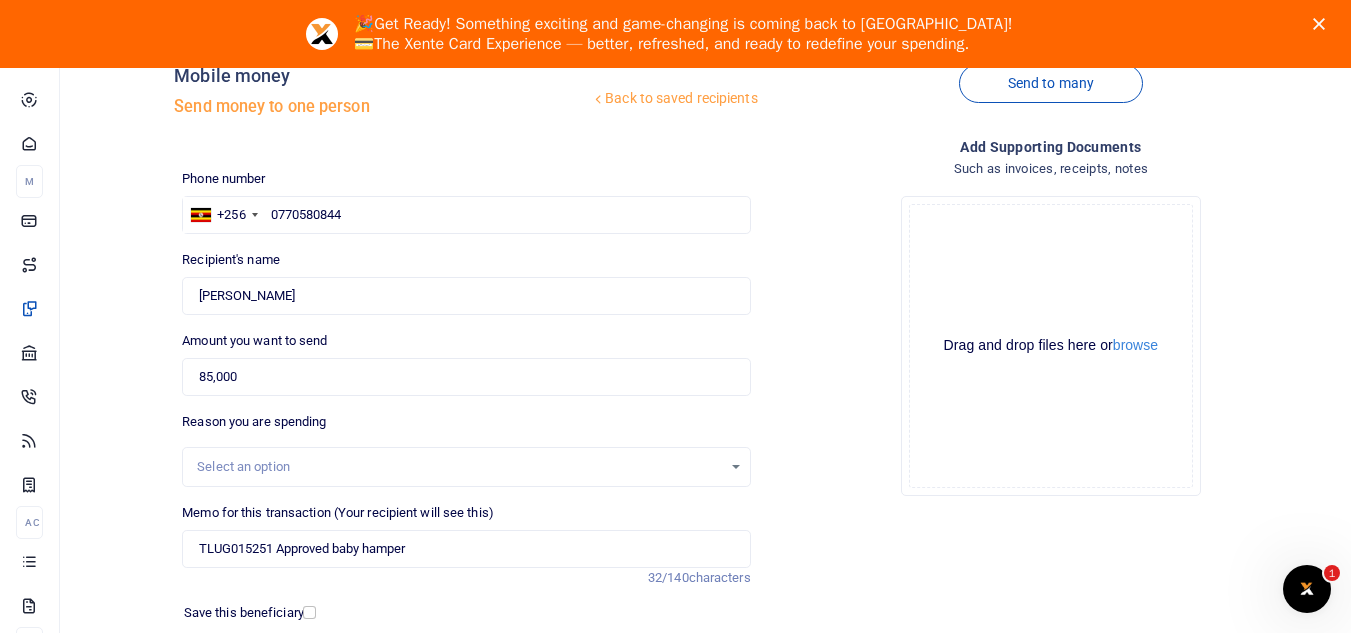 scroll, scrollTop: 301, scrollLeft: 0, axis: vertical 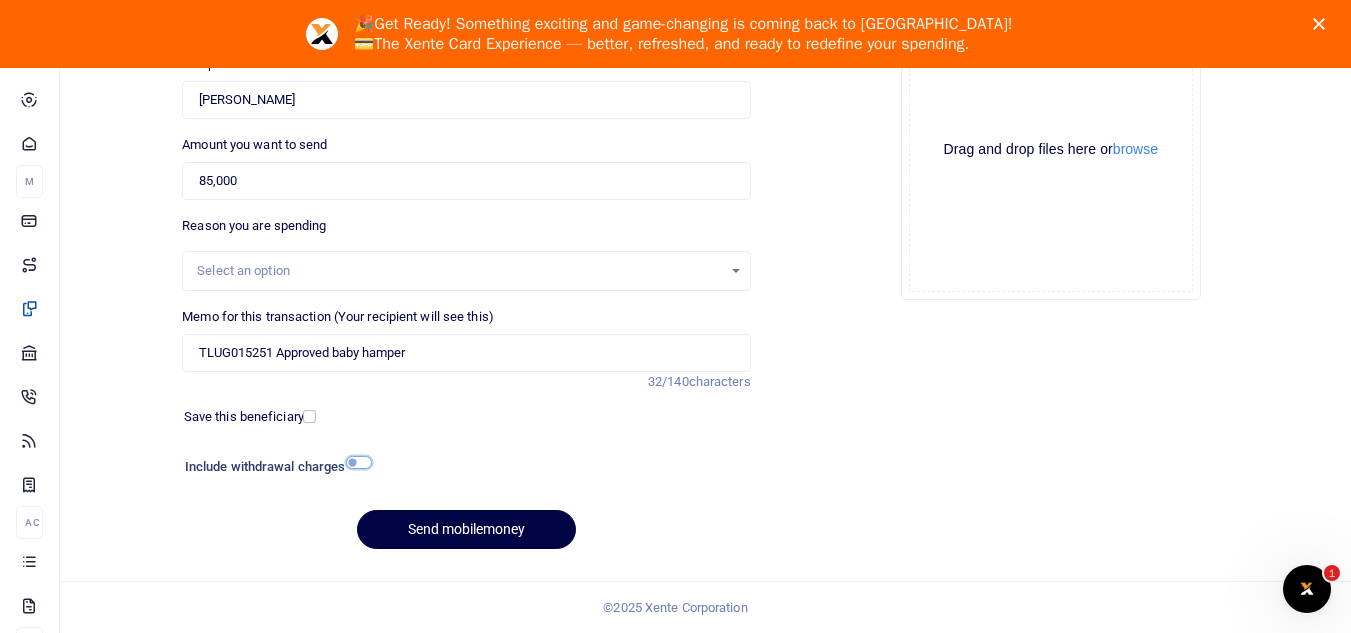 click at bounding box center (359, 462) 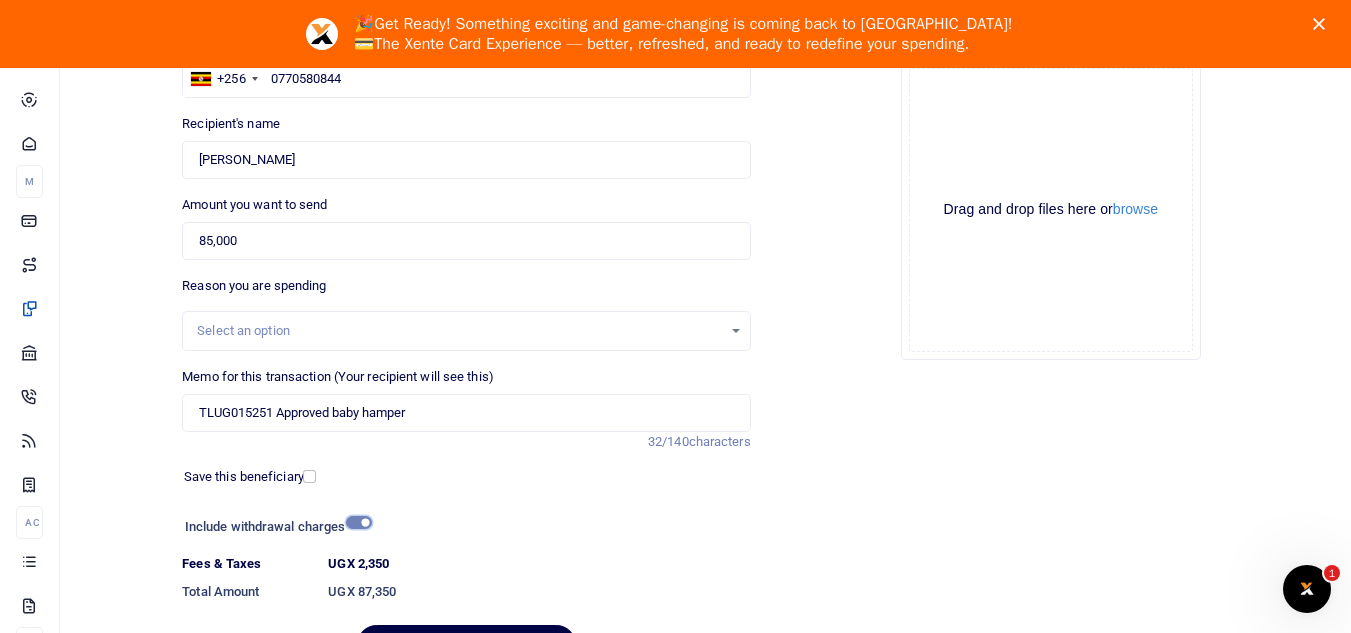 scroll, scrollTop: 356, scrollLeft: 0, axis: vertical 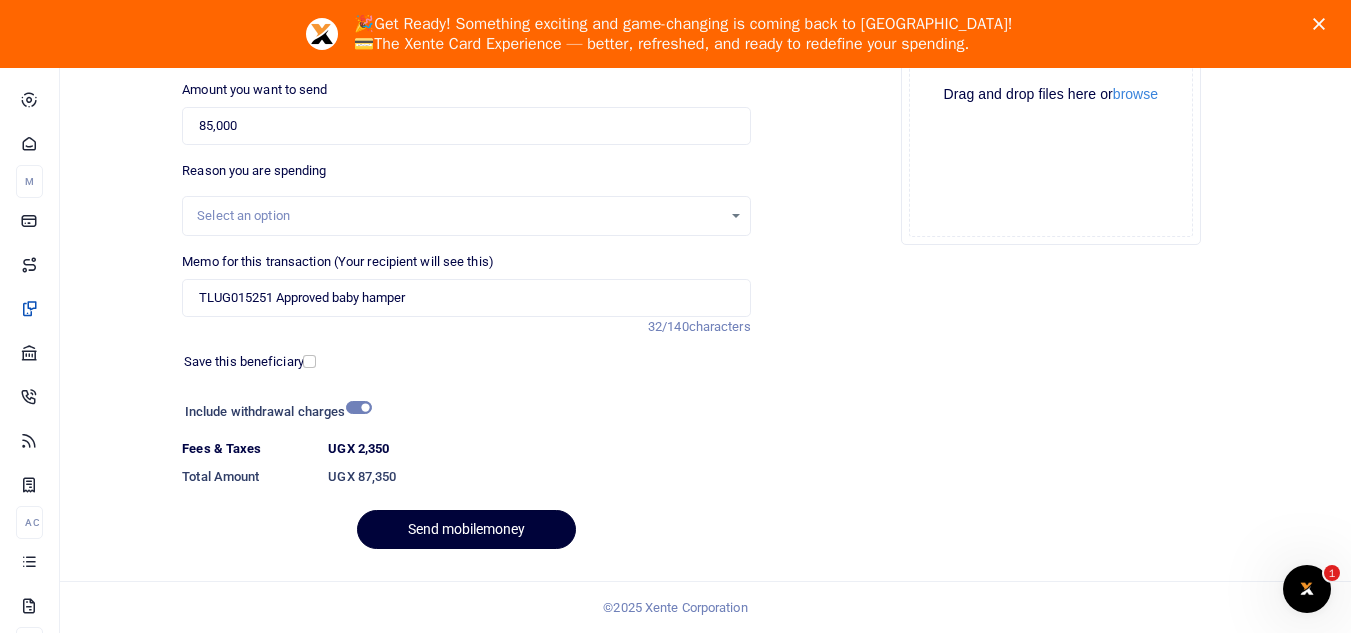 click on "Send mobilemoney" at bounding box center [466, 529] 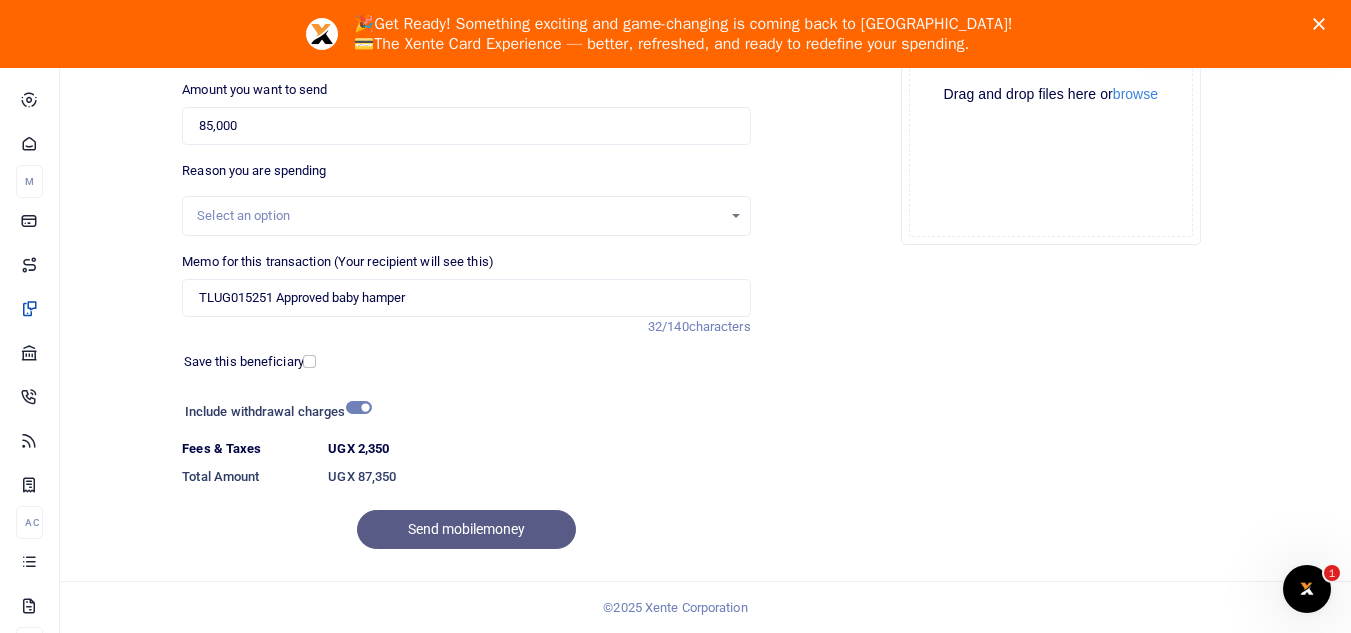 scroll, scrollTop: 0, scrollLeft: 0, axis: both 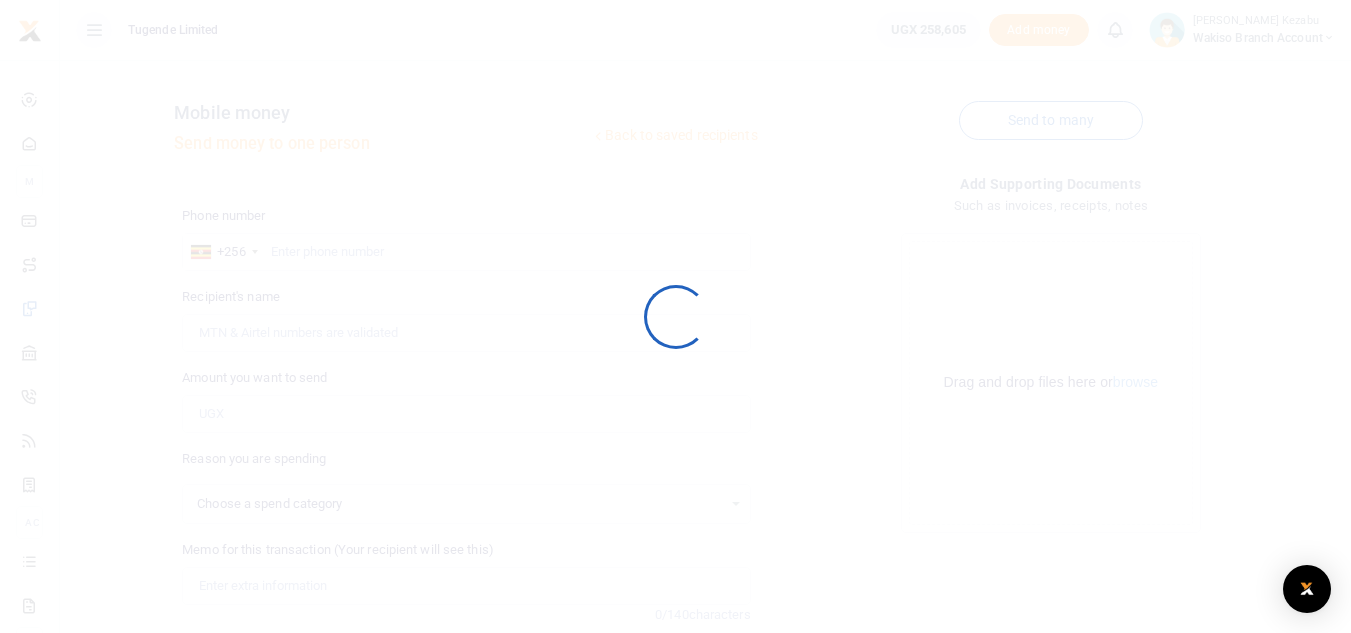 select 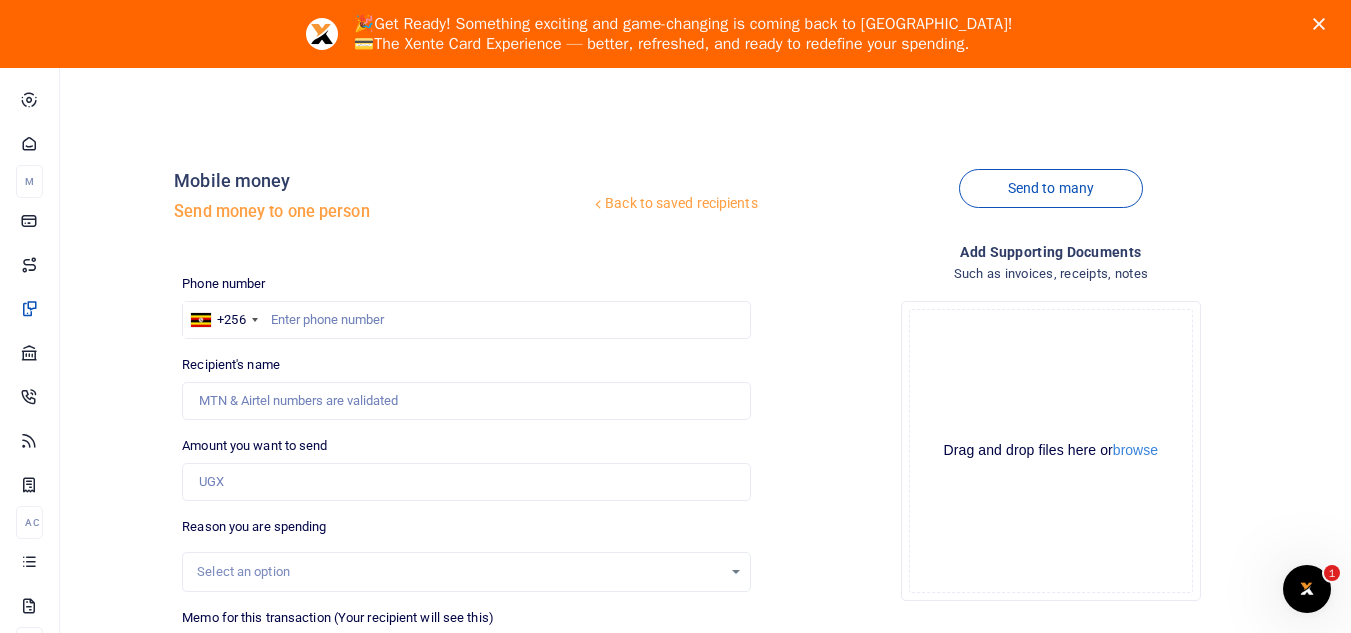 scroll, scrollTop: 0, scrollLeft: 0, axis: both 